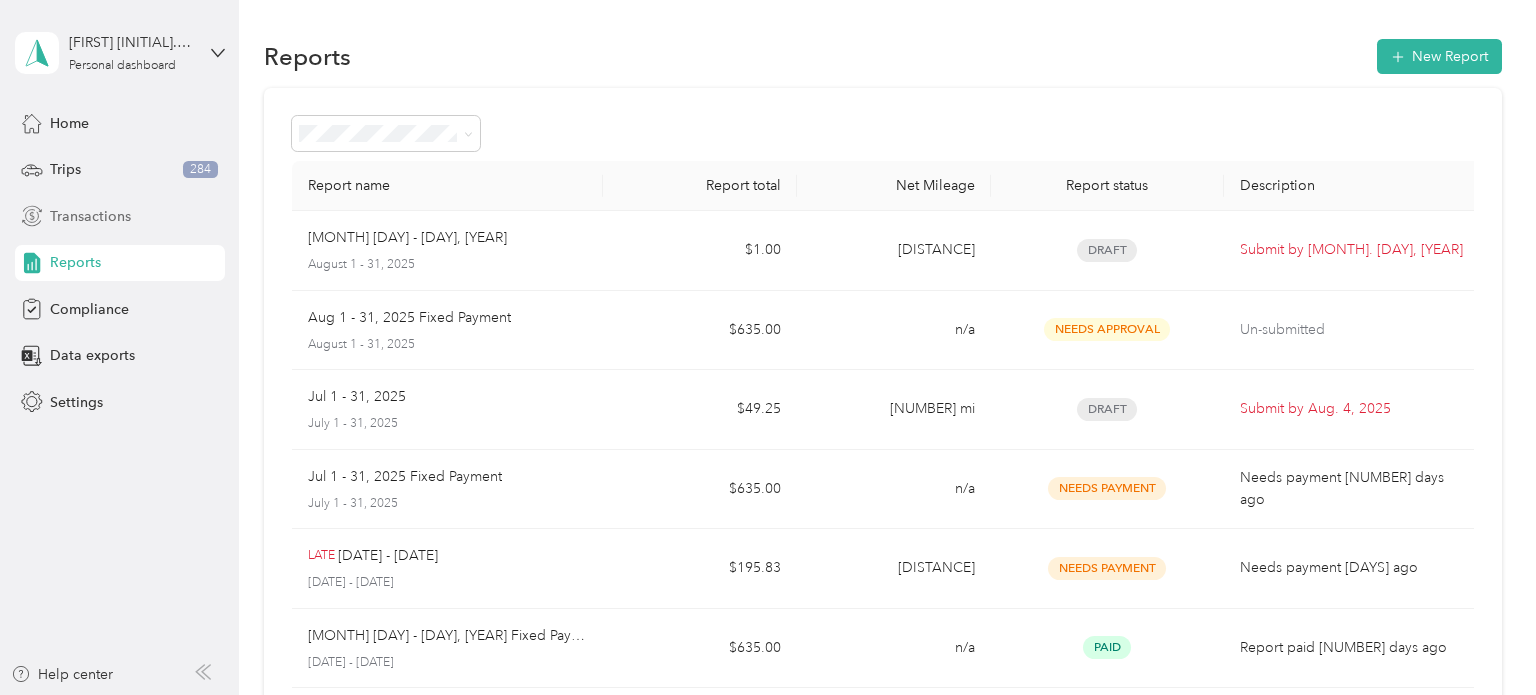 scroll, scrollTop: 0, scrollLeft: 0, axis: both 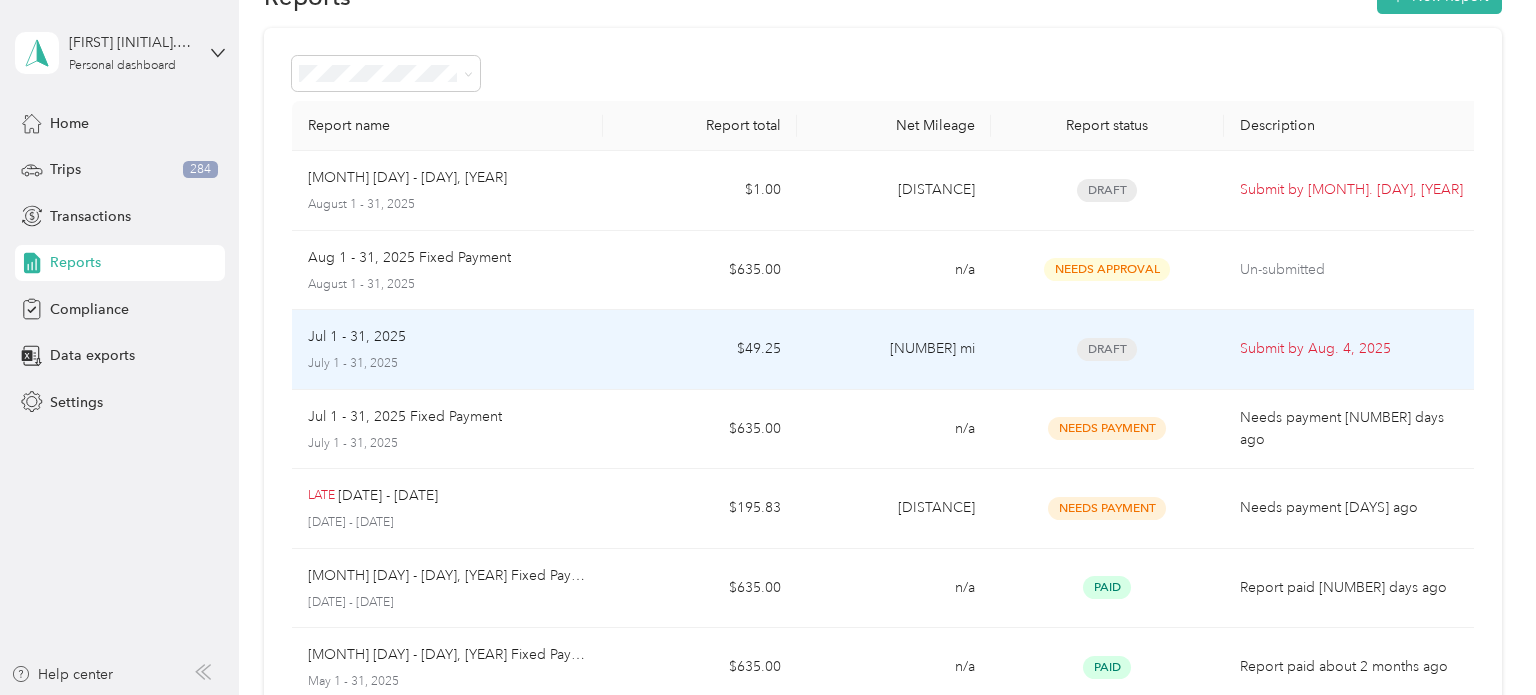 click on "[NUMBER] mi" at bounding box center [894, 350] 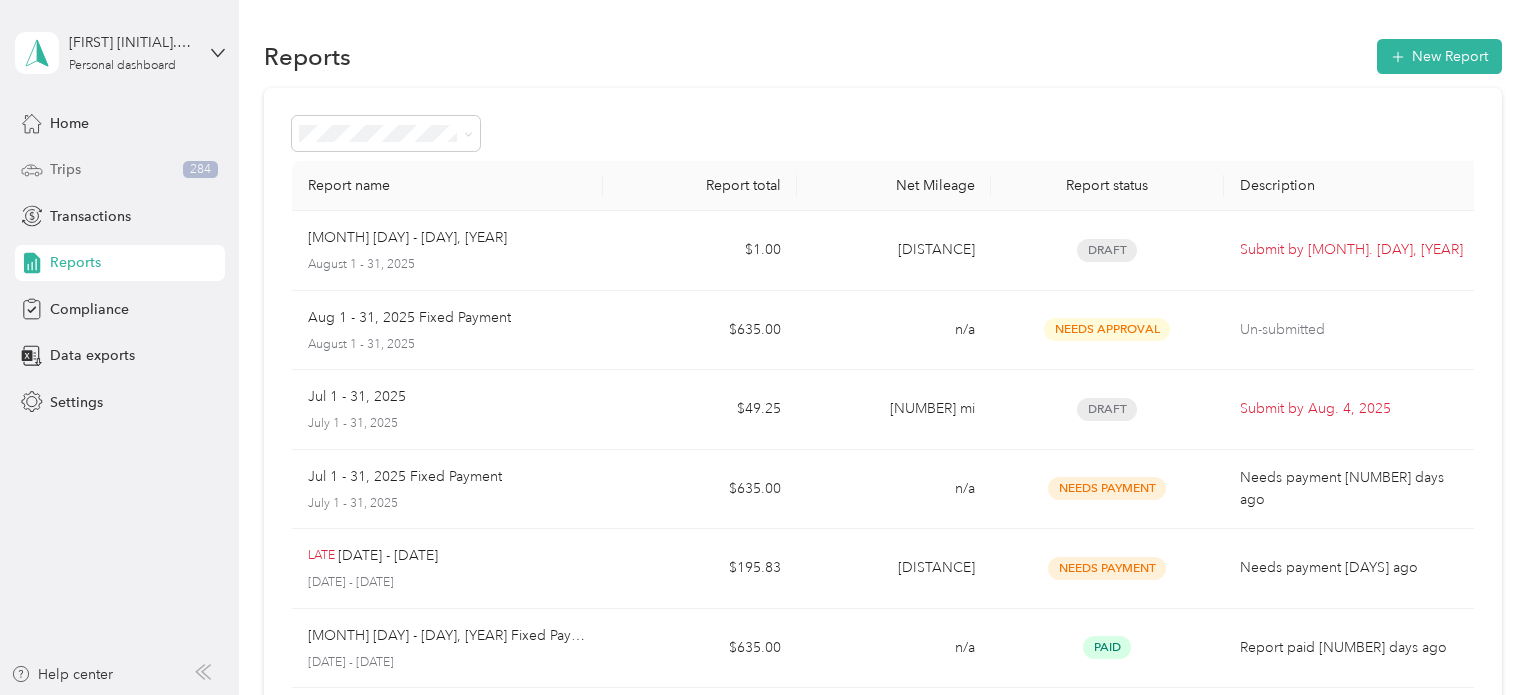 click on "Trips [NUMBER]" at bounding box center (120, 170) 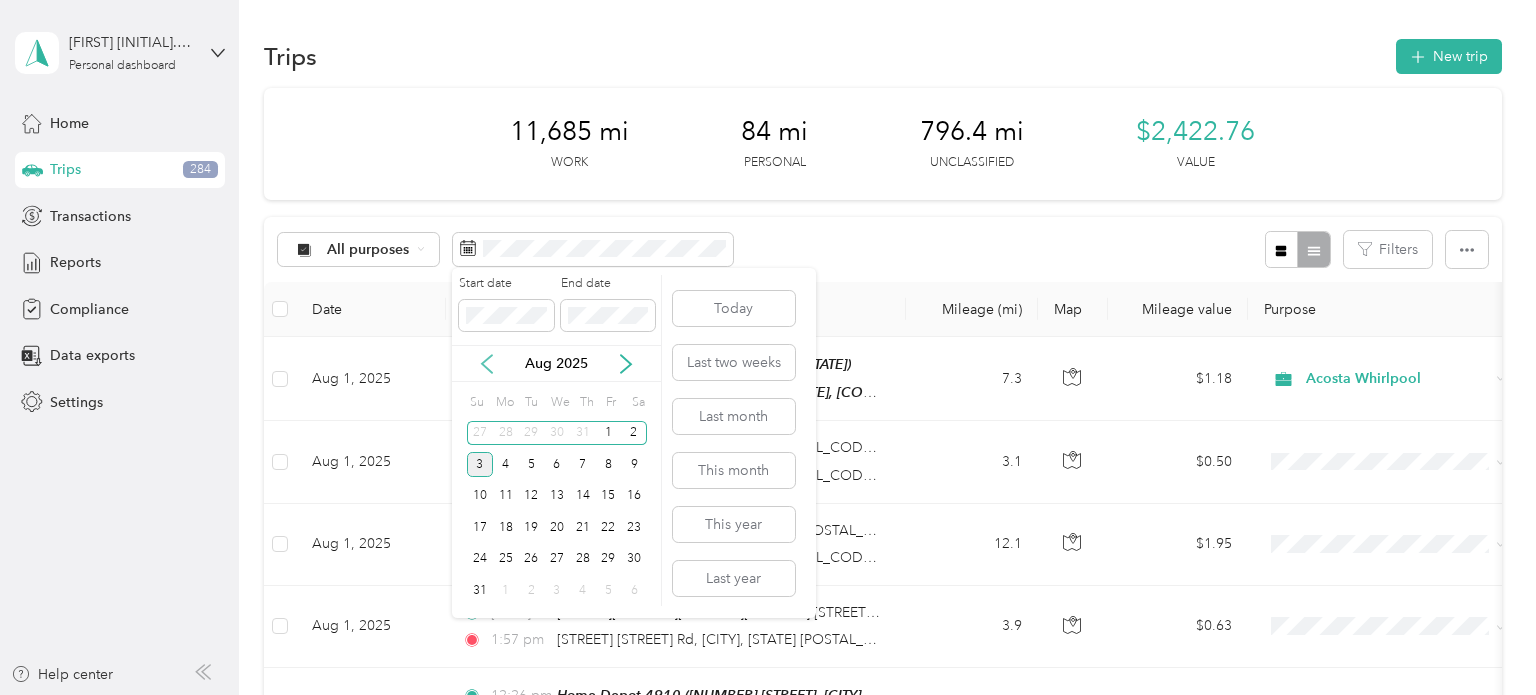 click 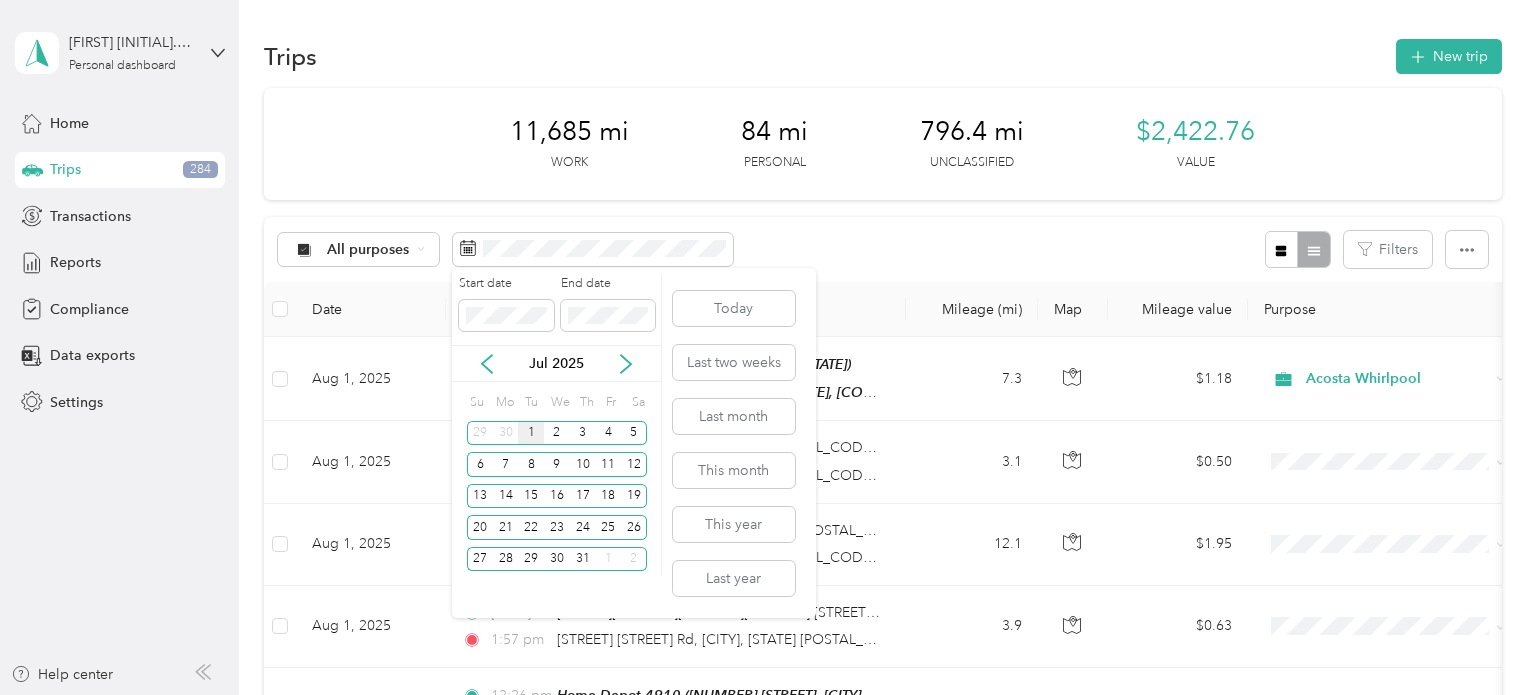 click on "1" at bounding box center [531, 433] 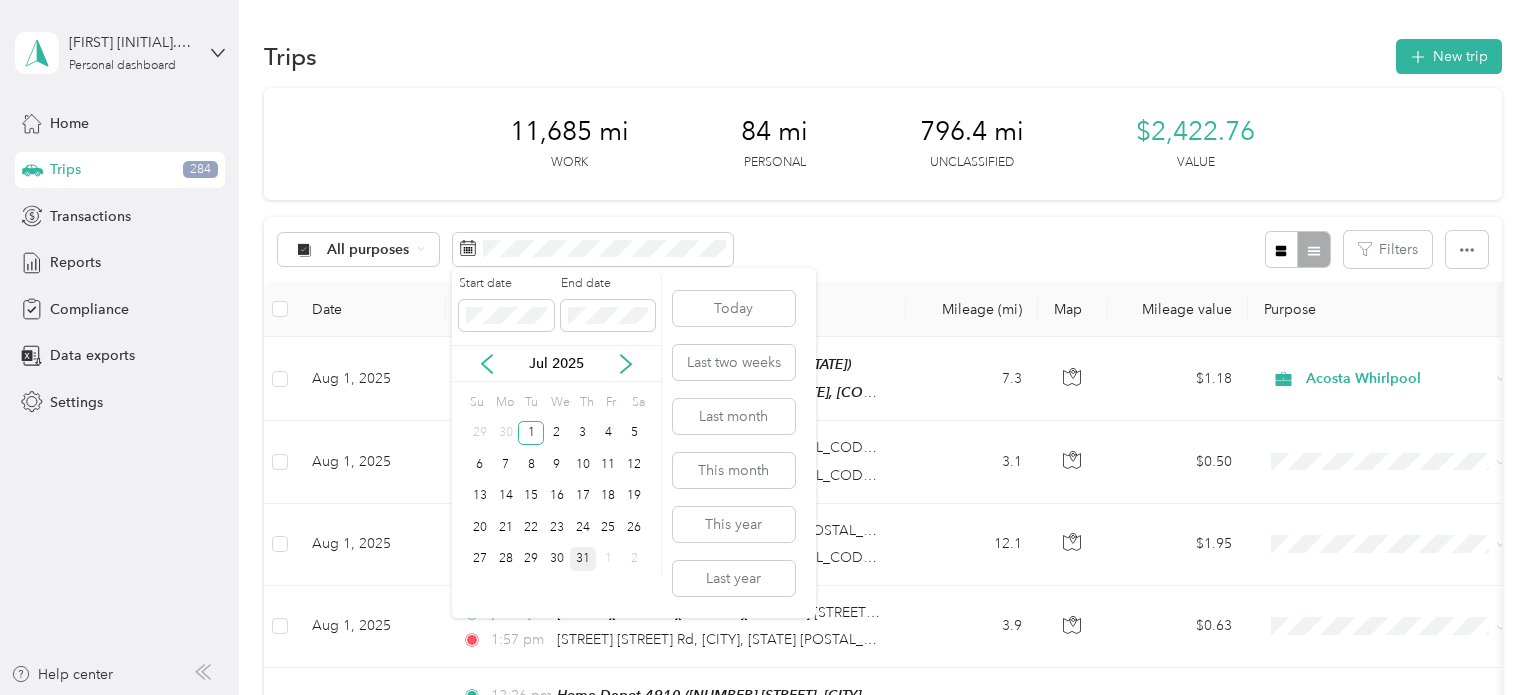 click on "31" at bounding box center [583, 559] 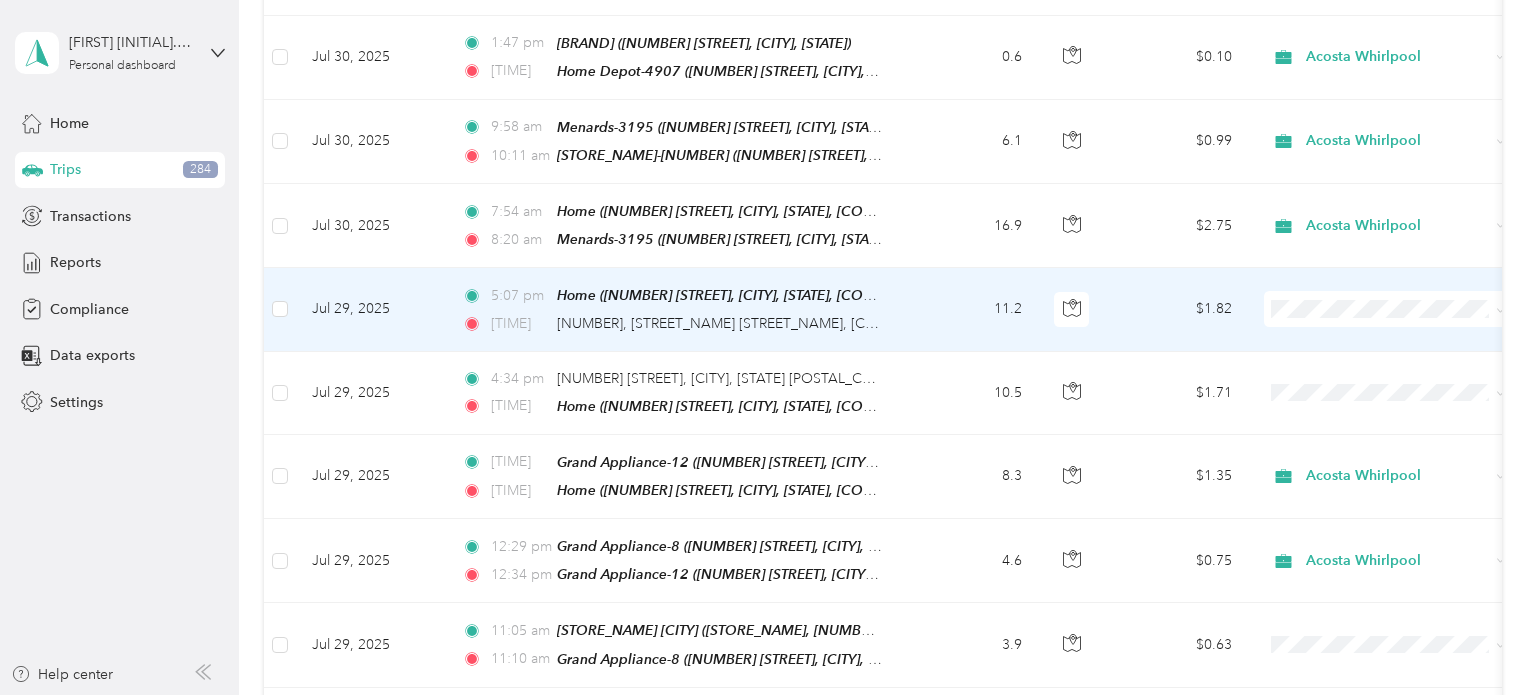 scroll, scrollTop: 2039, scrollLeft: 0, axis: vertical 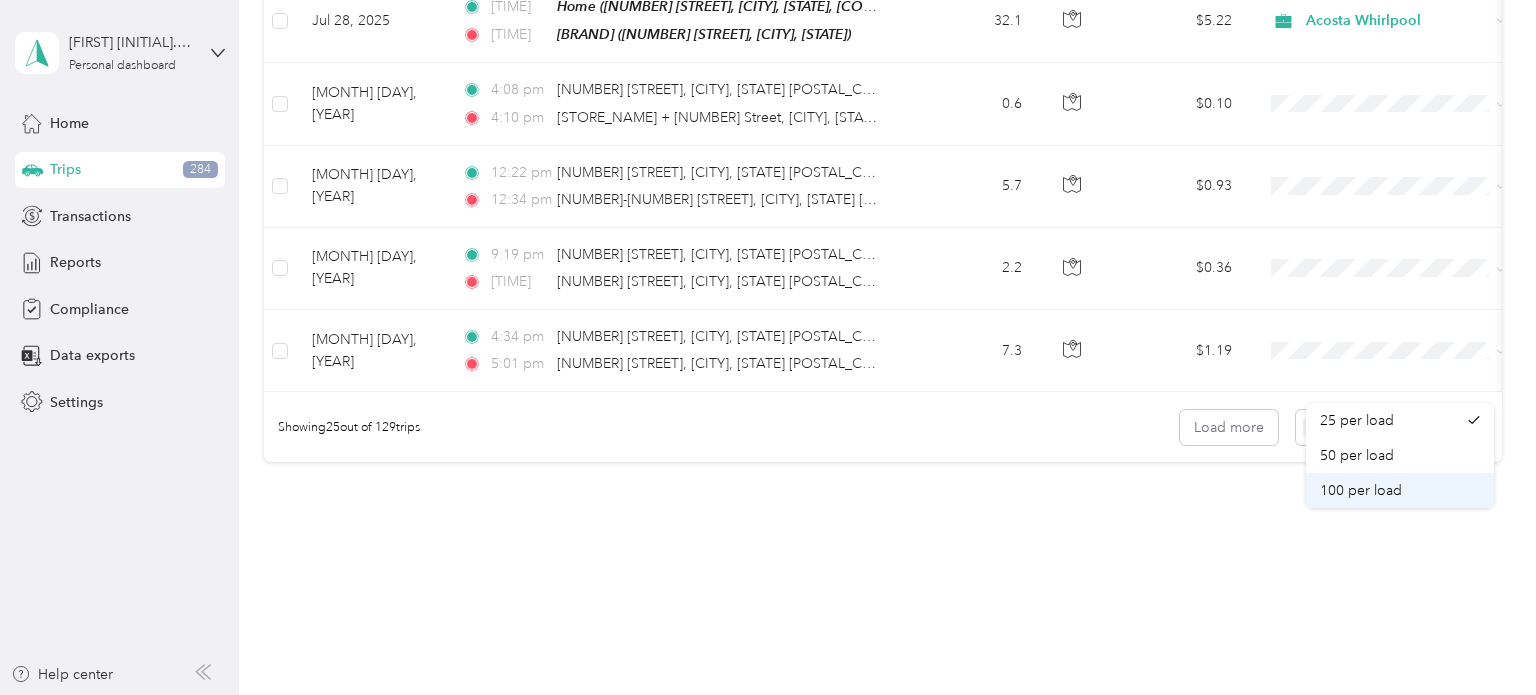 click on "100 per load" at bounding box center [1361, 490] 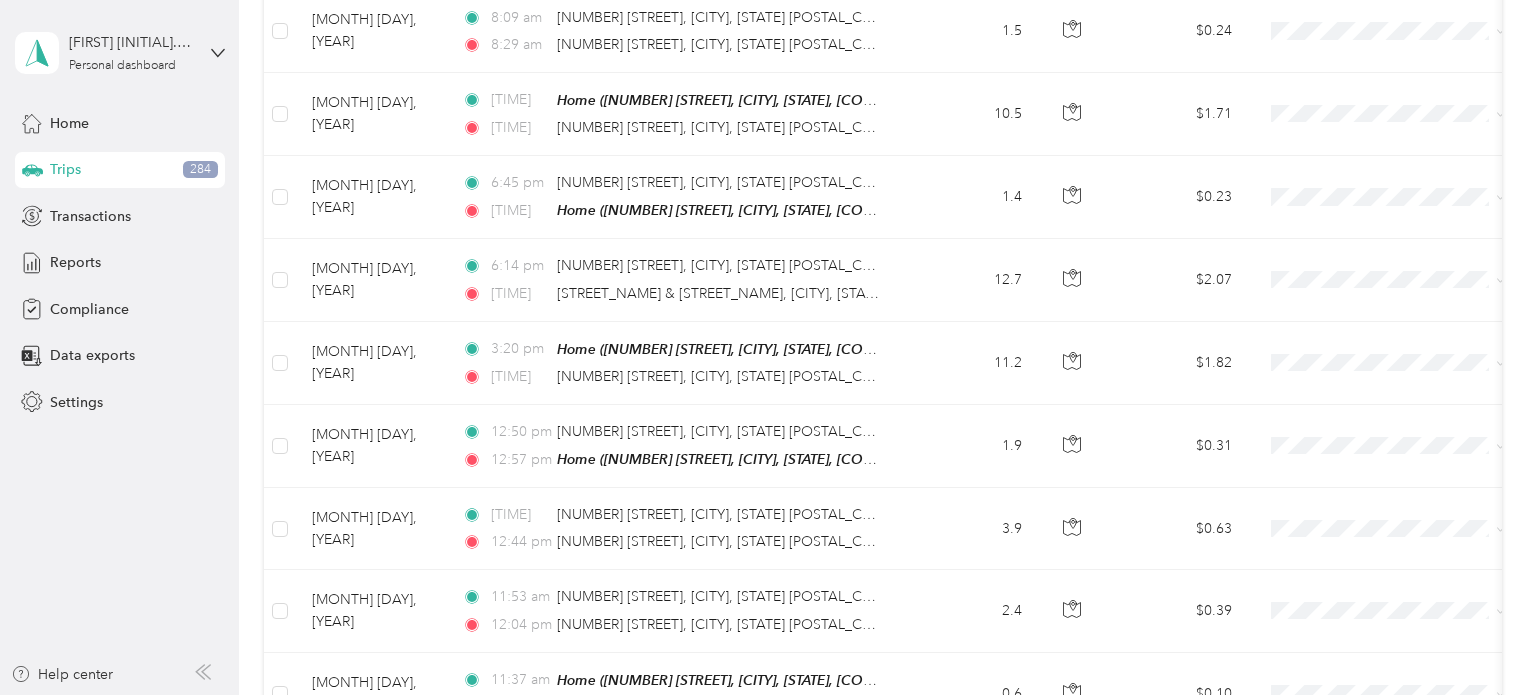 scroll, scrollTop: 8192, scrollLeft: 0, axis: vertical 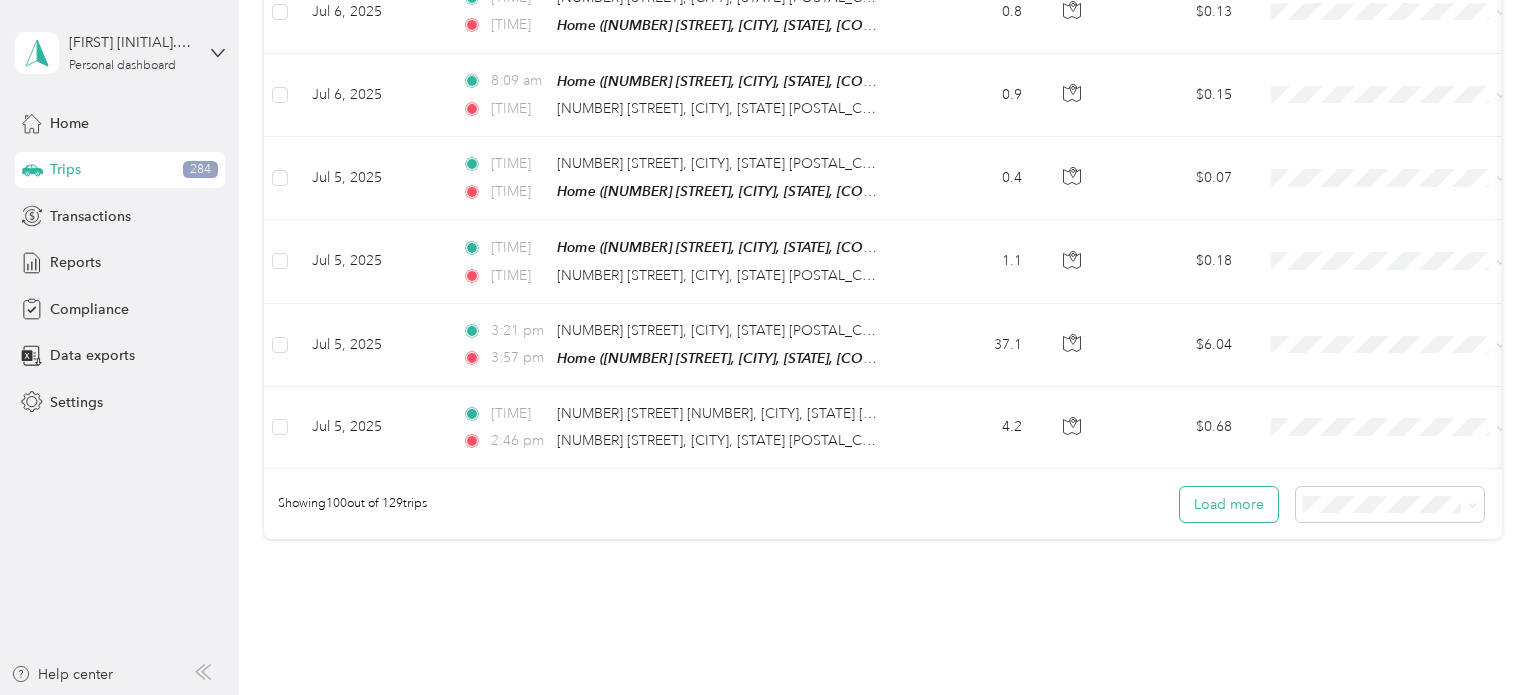 click on "Load more" at bounding box center (1229, 504) 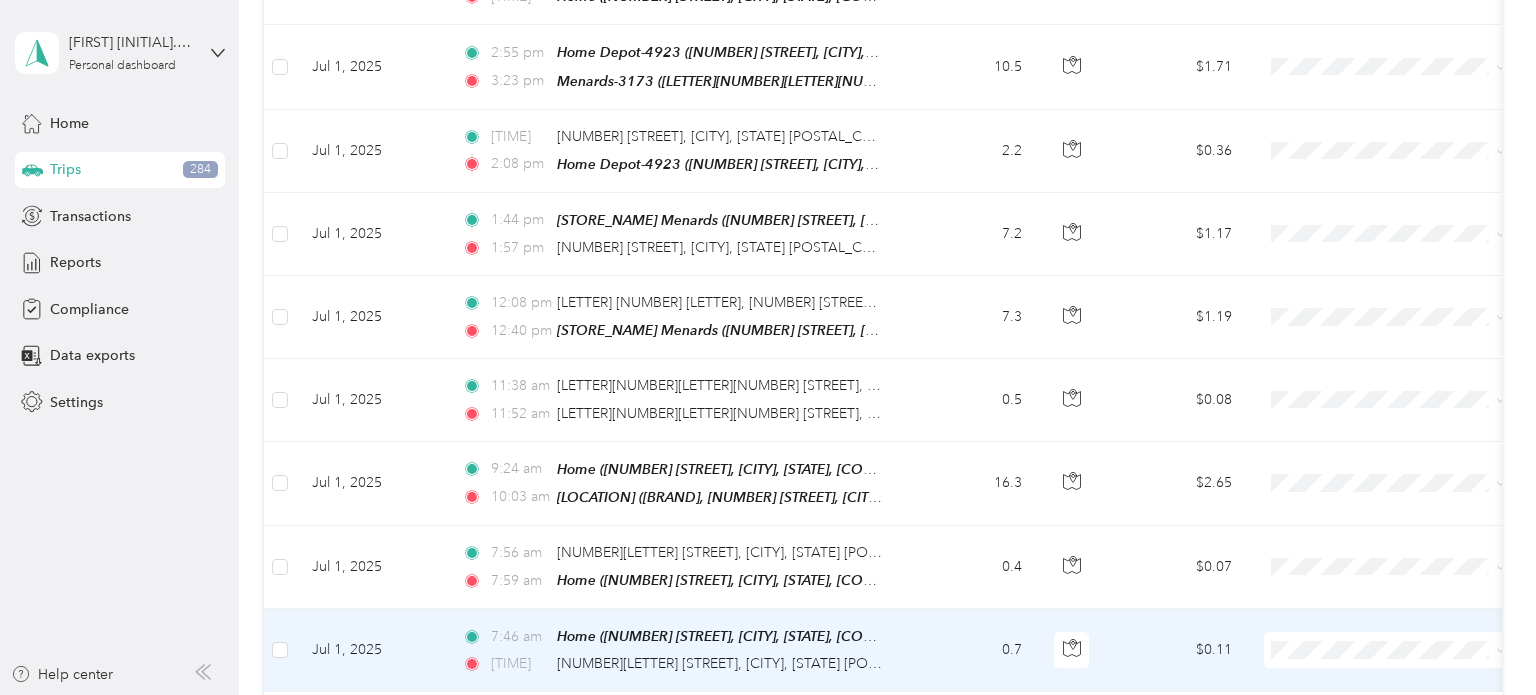 scroll, scrollTop: 10375, scrollLeft: 0, axis: vertical 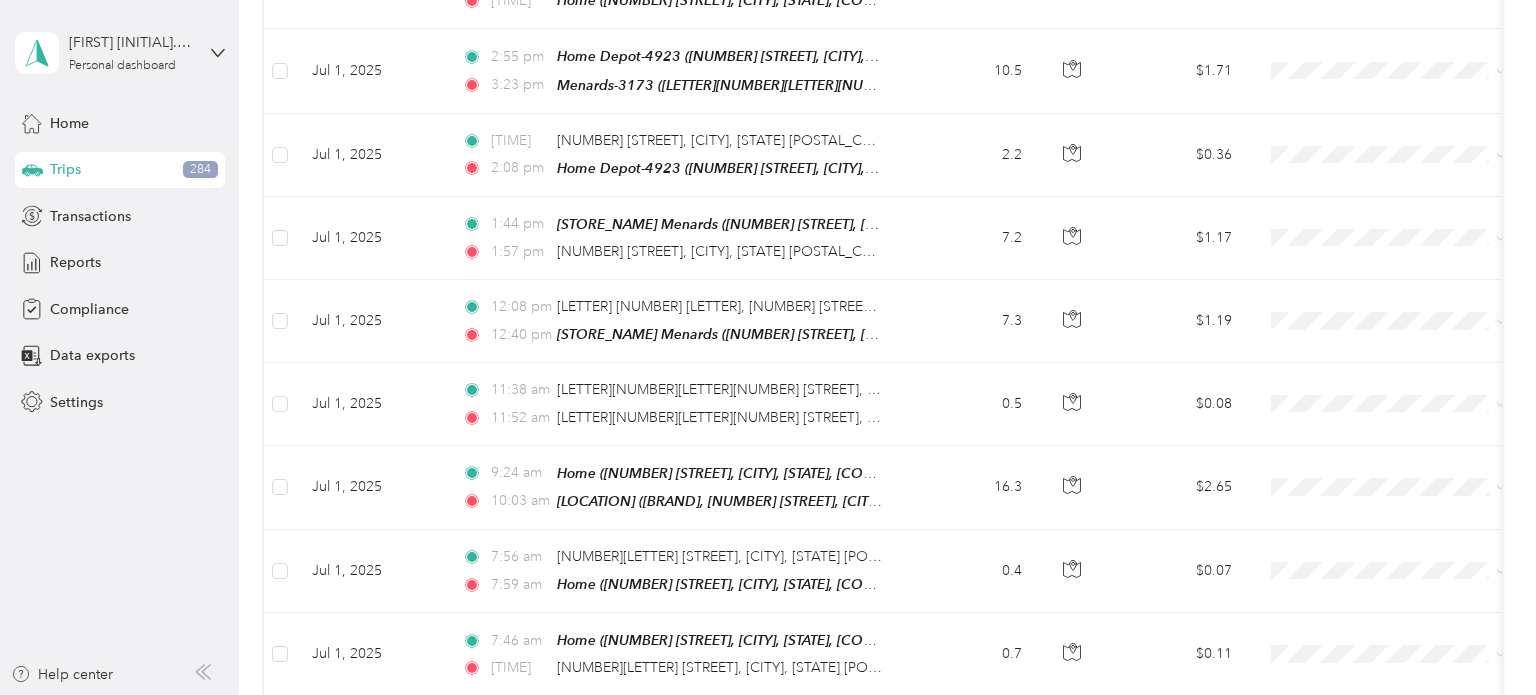 click on "Showing [NUMBER] out of [NUMBER] trips" at bounding box center [883, 731] 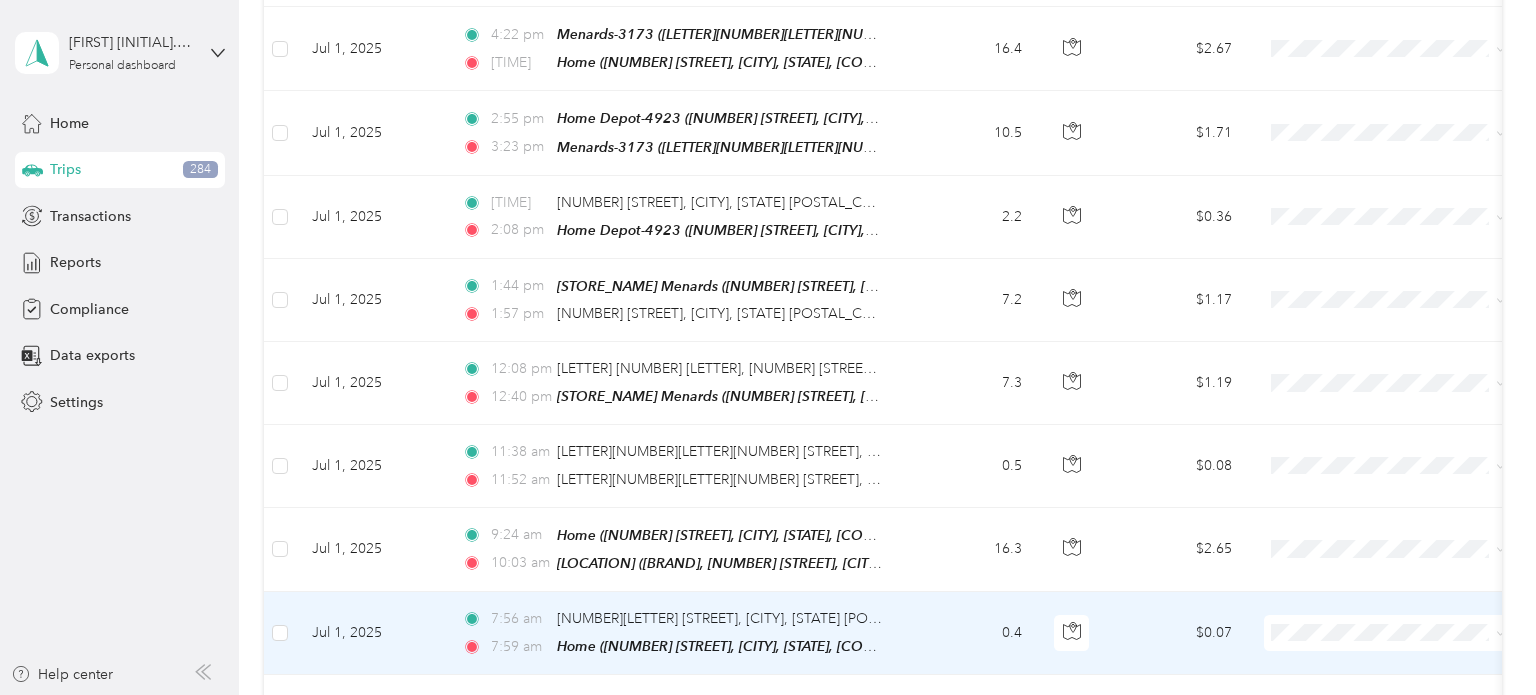 scroll, scrollTop: 10314, scrollLeft: 0, axis: vertical 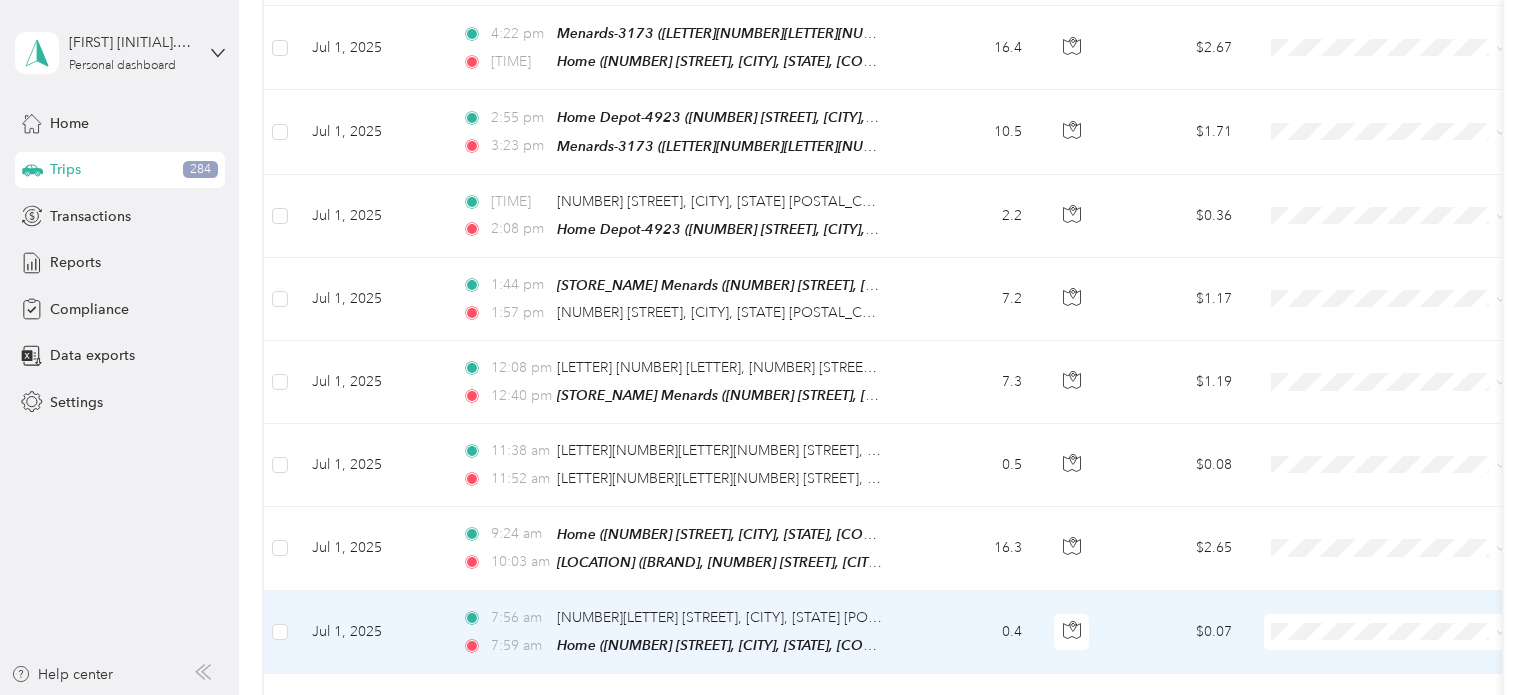 click at bounding box center [1388, 632] 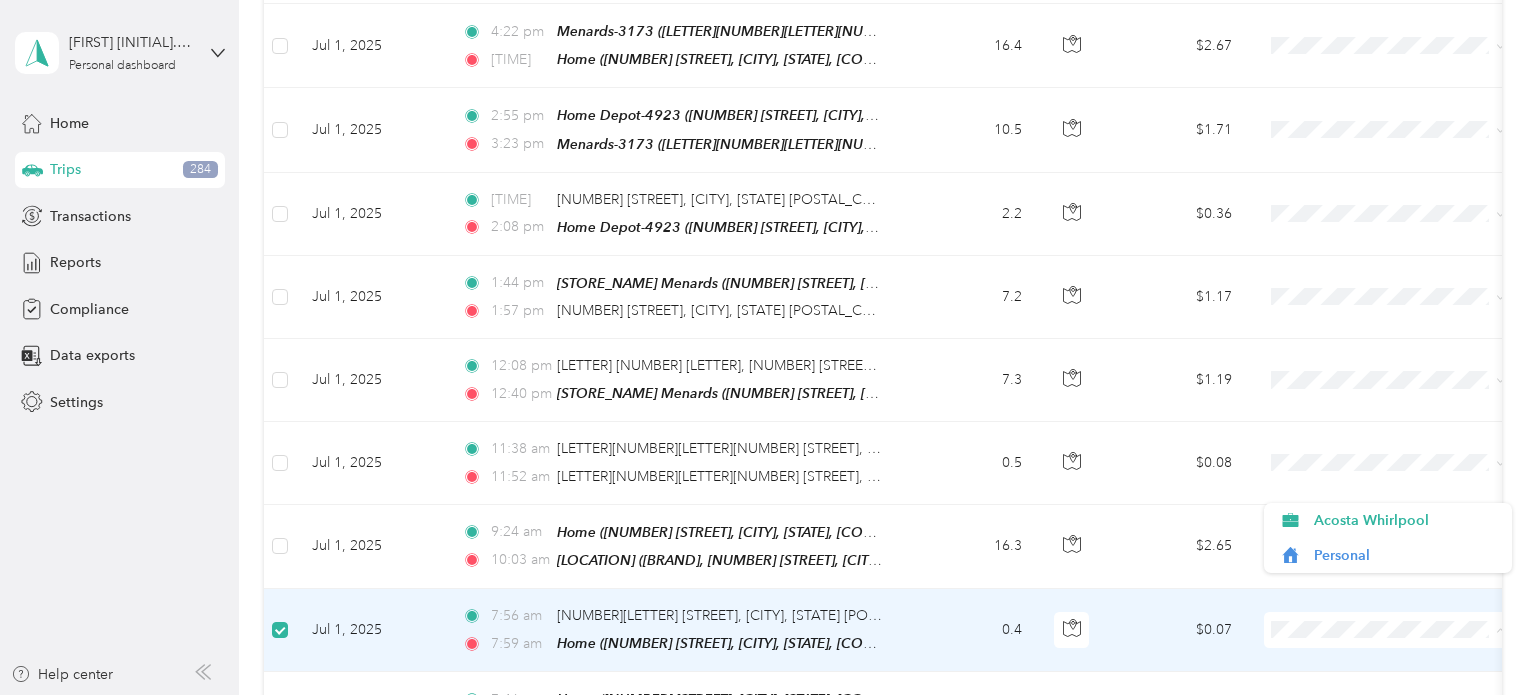 scroll, scrollTop: 10312, scrollLeft: 0, axis: vertical 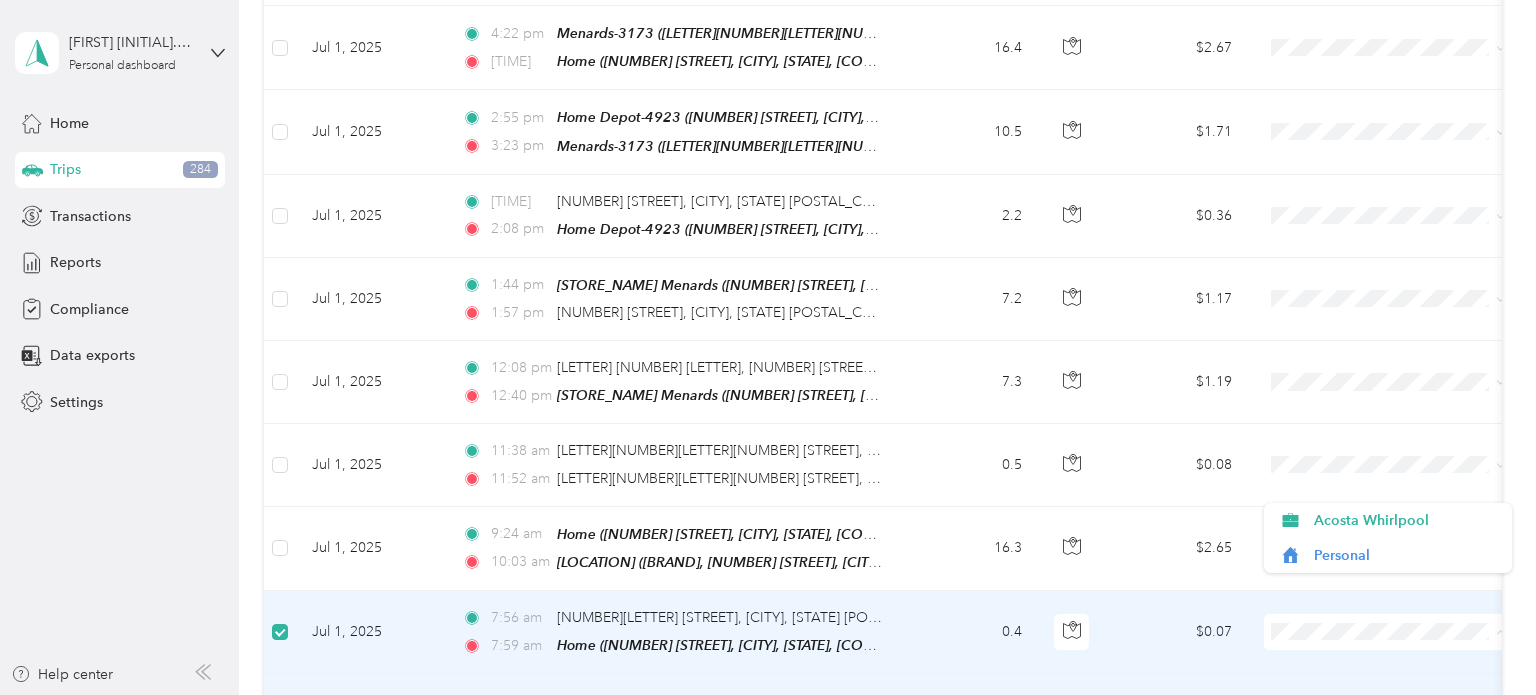 click at bounding box center [280, 715] 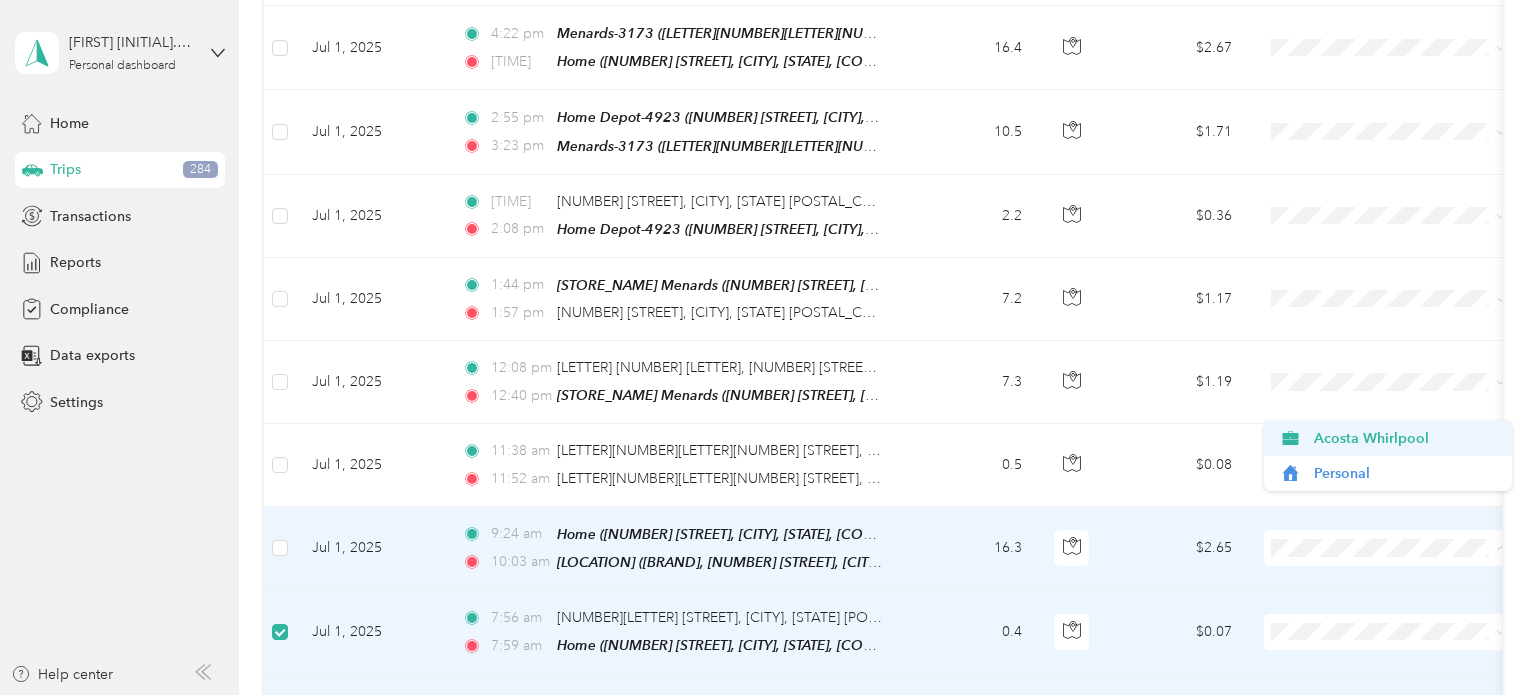 click on "Acosta Whirlpool" at bounding box center [1406, 438] 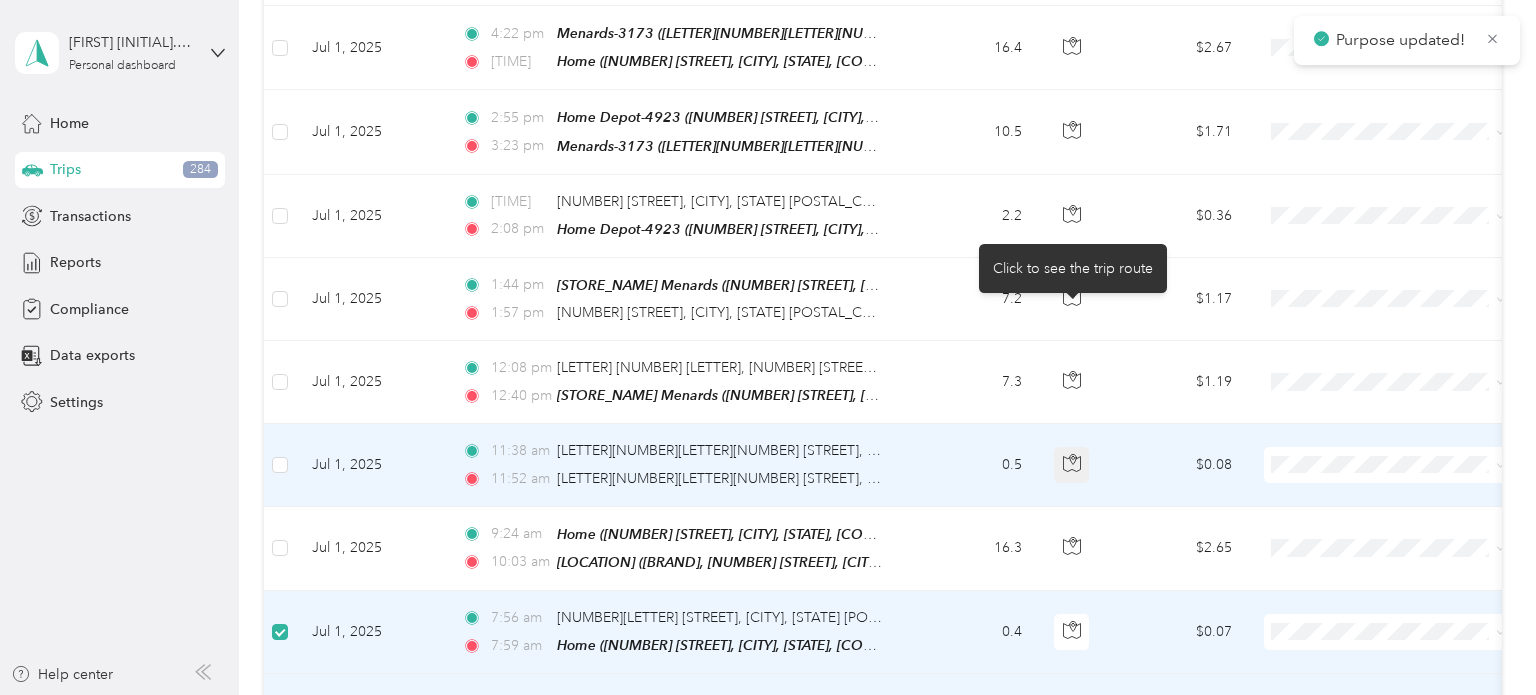 click at bounding box center (1072, 465) 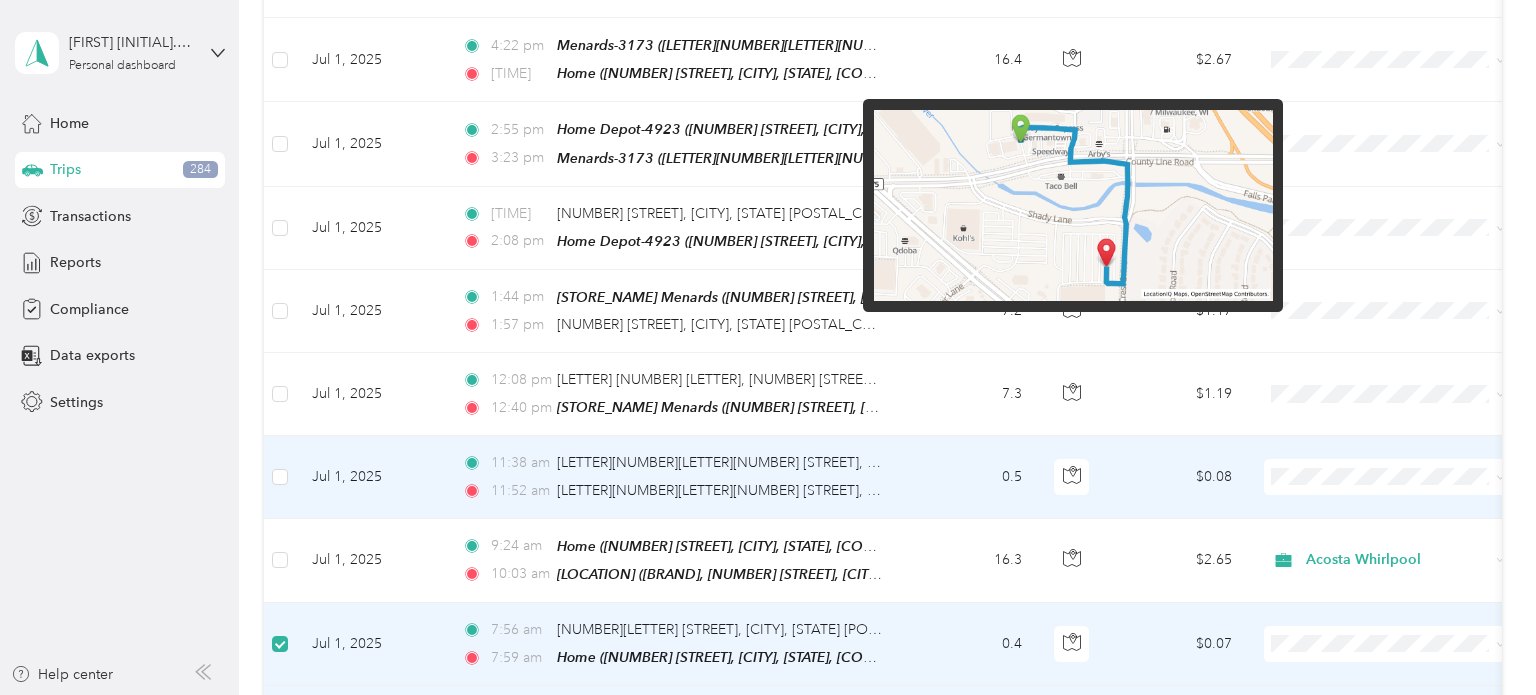 scroll, scrollTop: 10296, scrollLeft: 0, axis: vertical 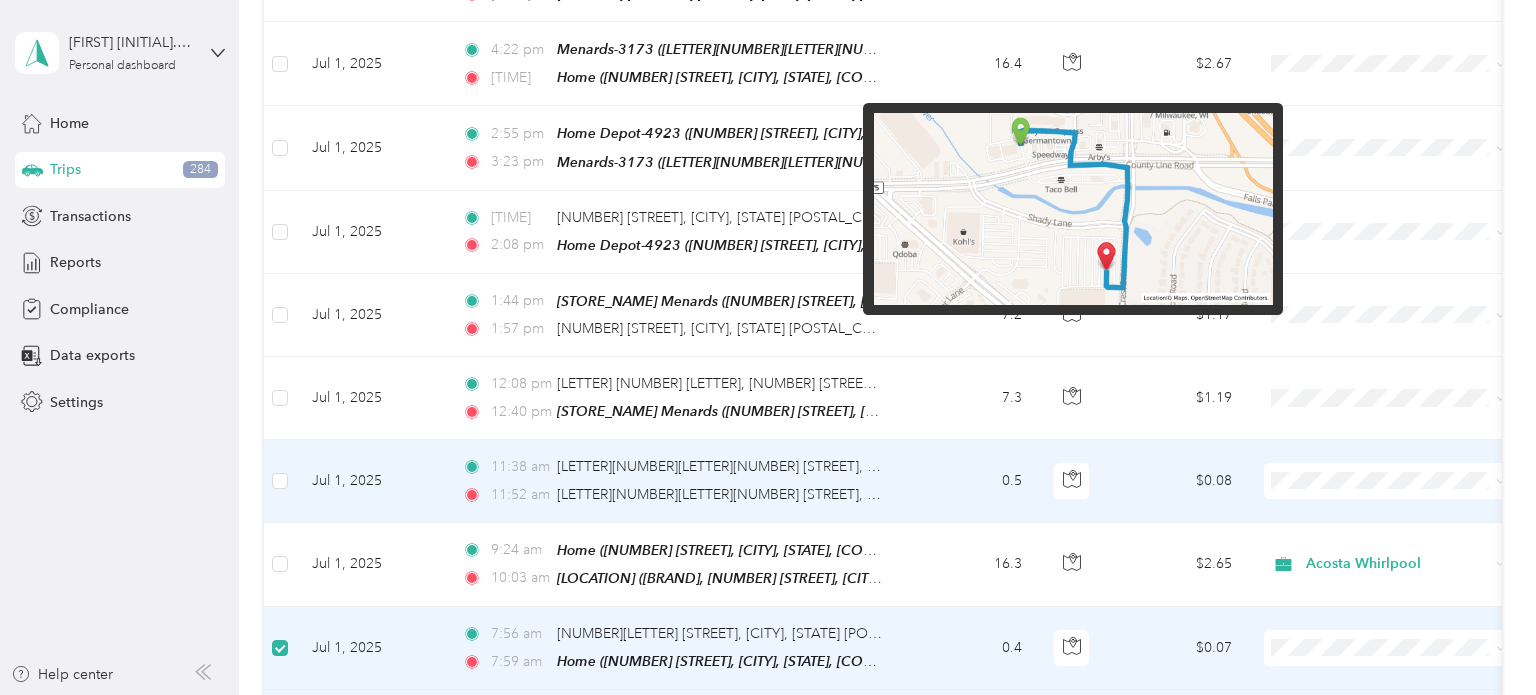 click at bounding box center [280, 481] 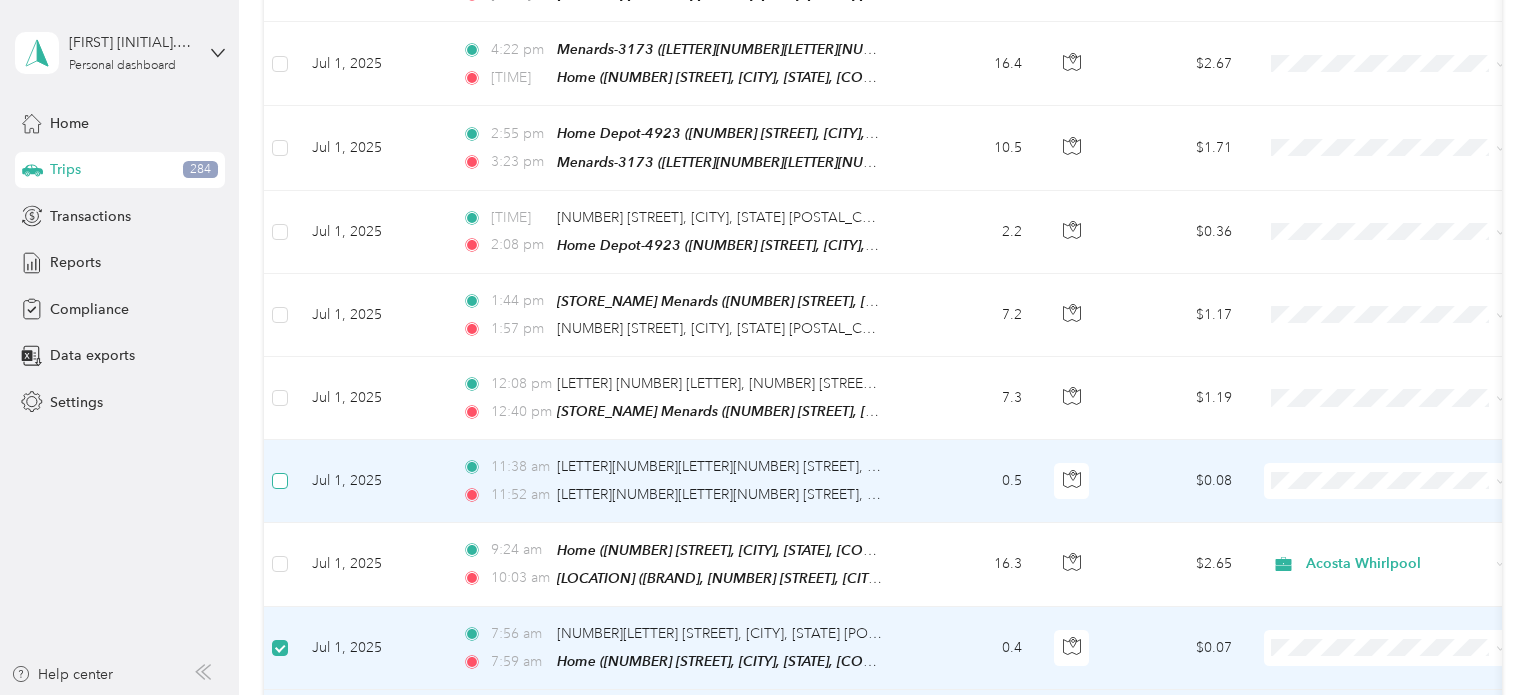 click at bounding box center [280, 481] 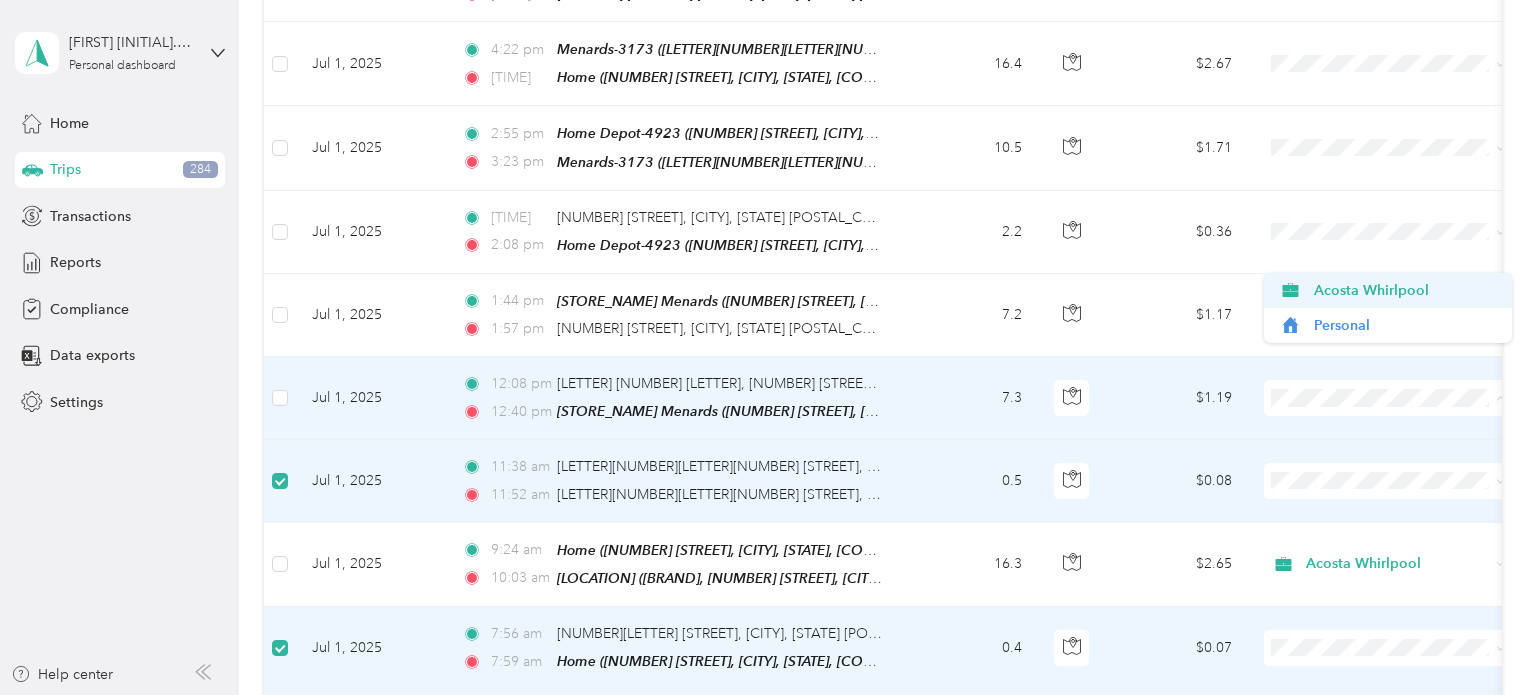 click on "Acosta Whirlpool" at bounding box center [1406, 290] 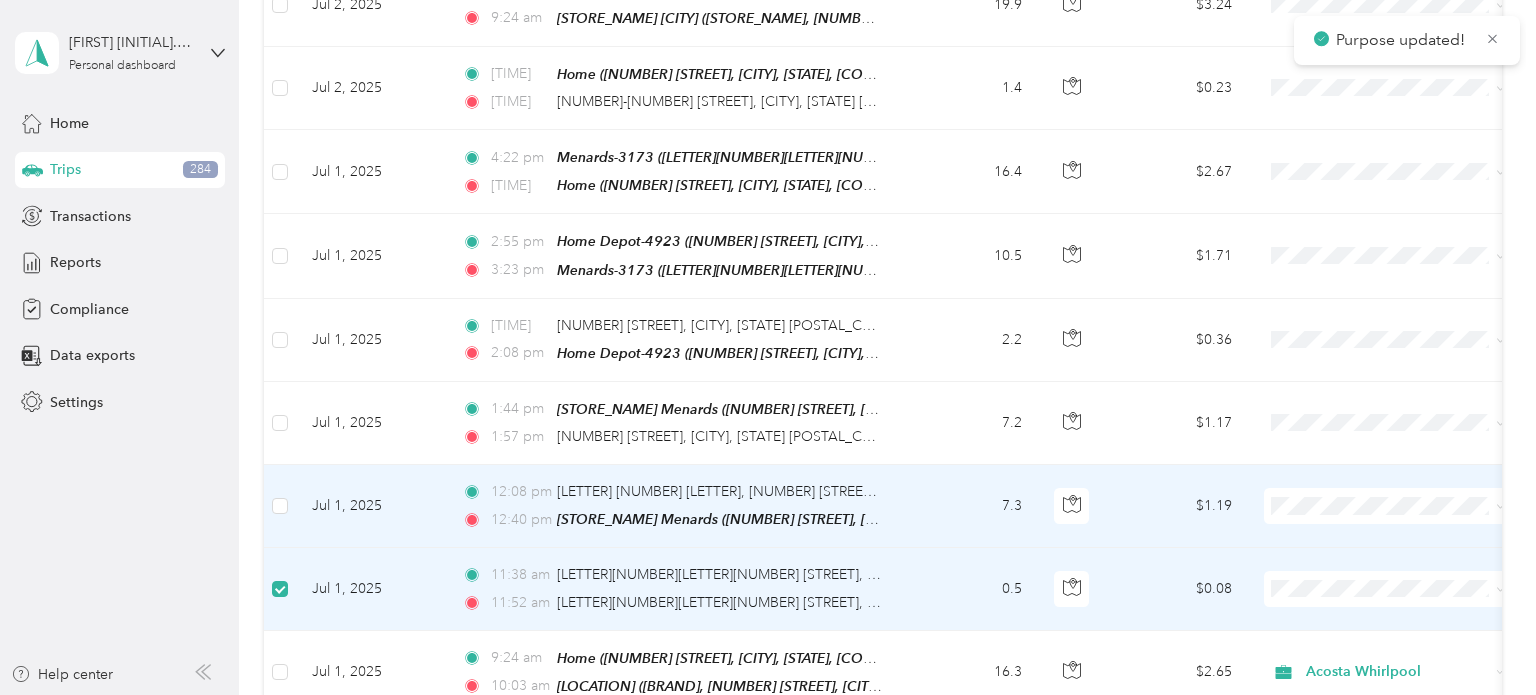 scroll, scrollTop: 10188, scrollLeft: 0, axis: vertical 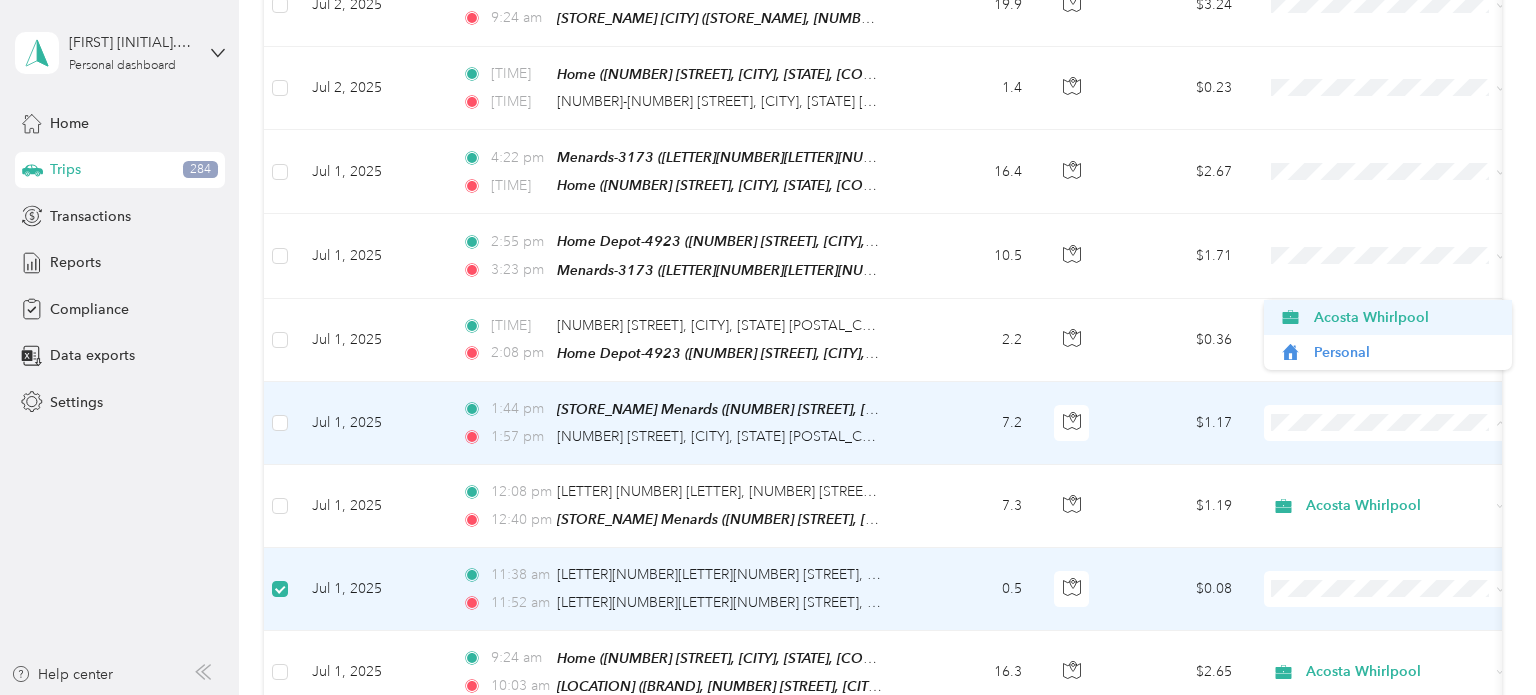 click 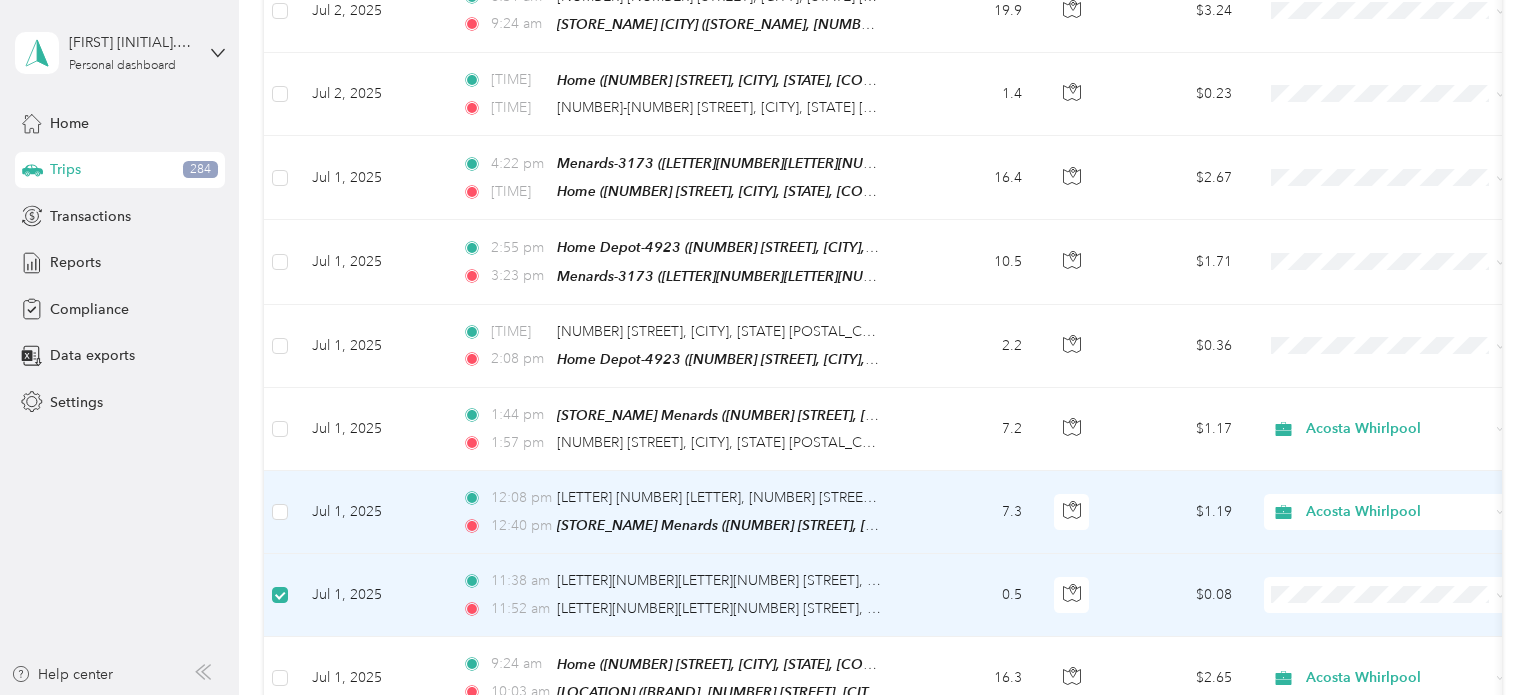 scroll, scrollTop: 10179, scrollLeft: 0, axis: vertical 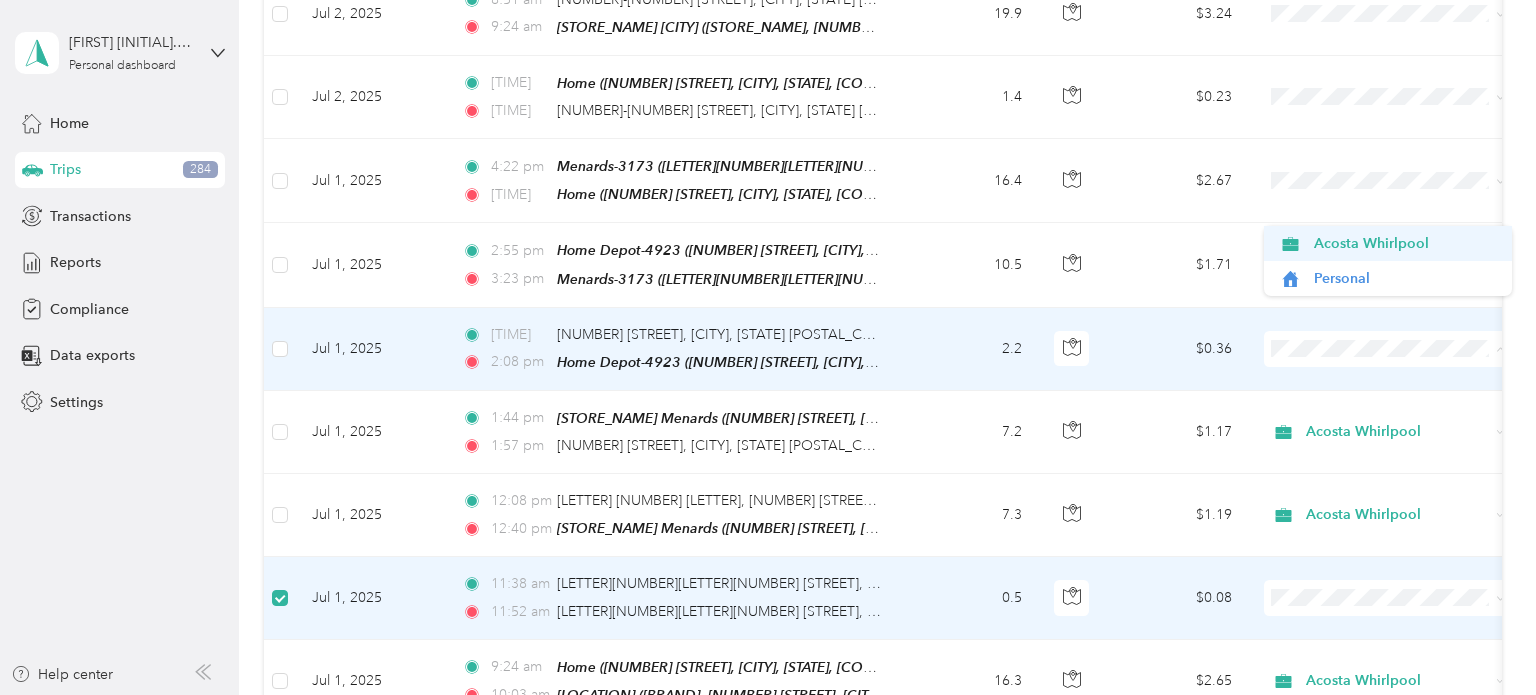 click on "Acosta Whirlpool" at bounding box center (1406, 243) 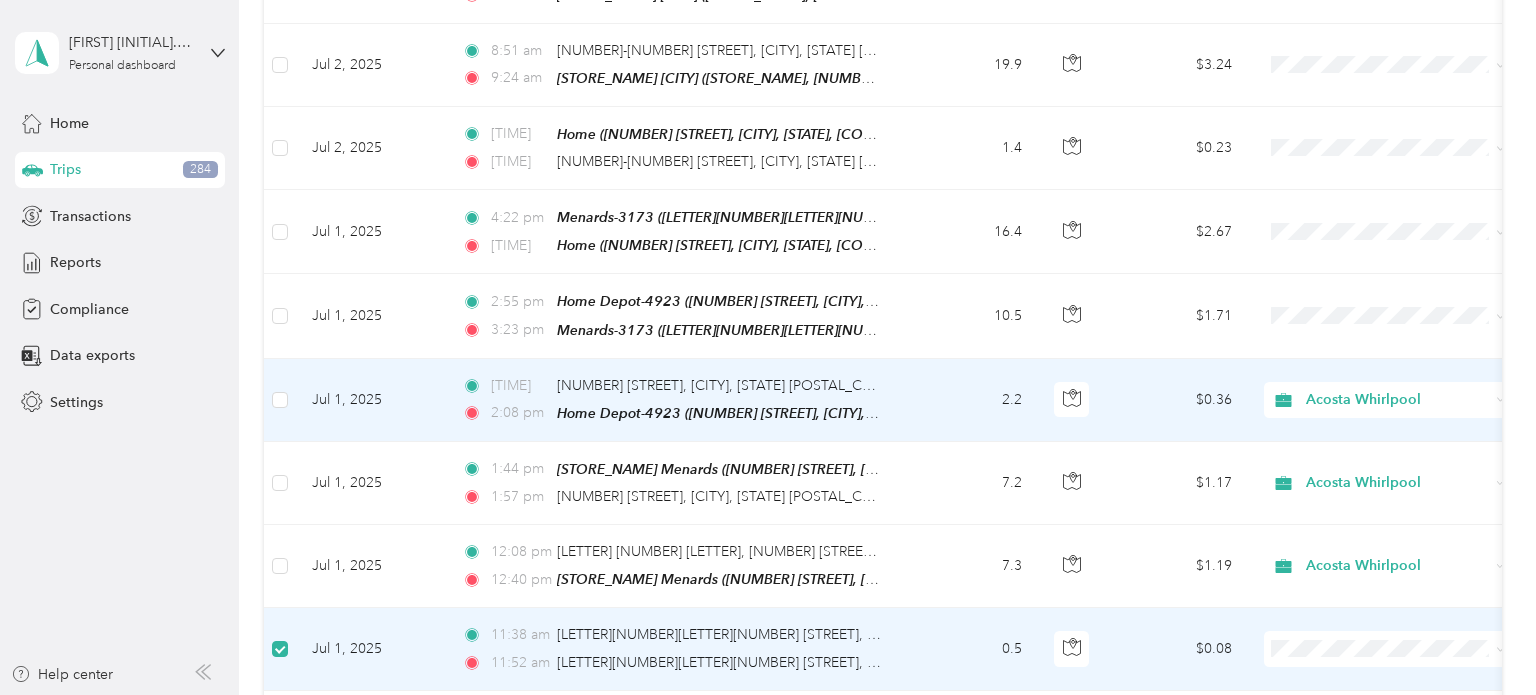 scroll, scrollTop: 10128, scrollLeft: 0, axis: vertical 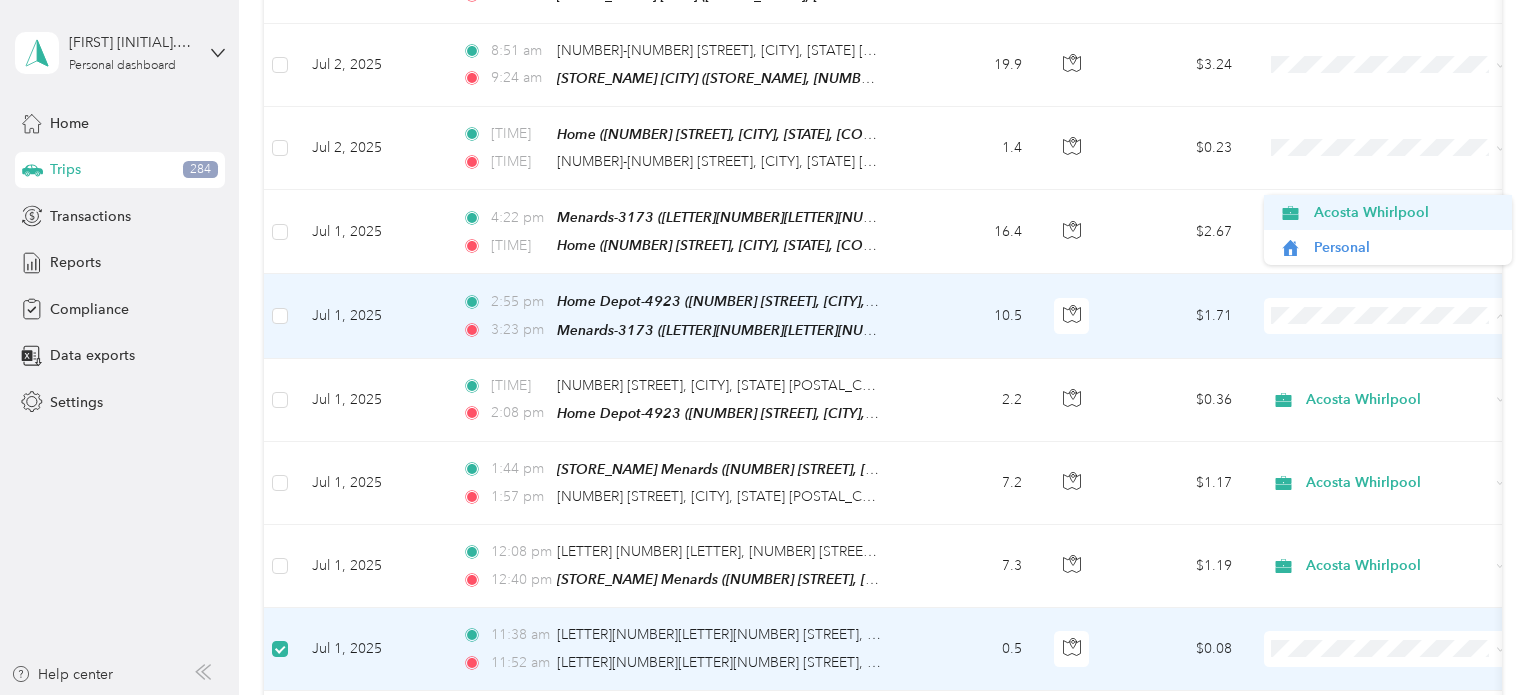 click 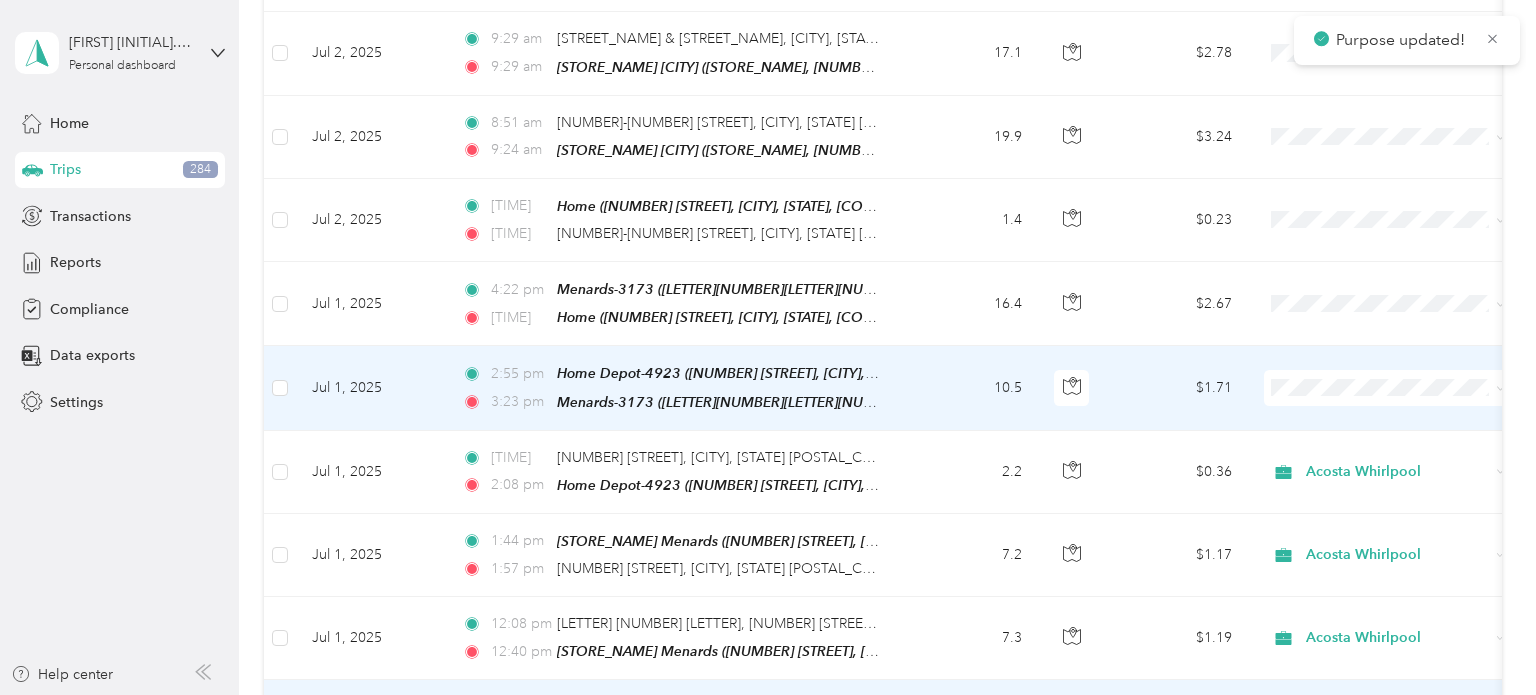 scroll, scrollTop: 10035, scrollLeft: 0, axis: vertical 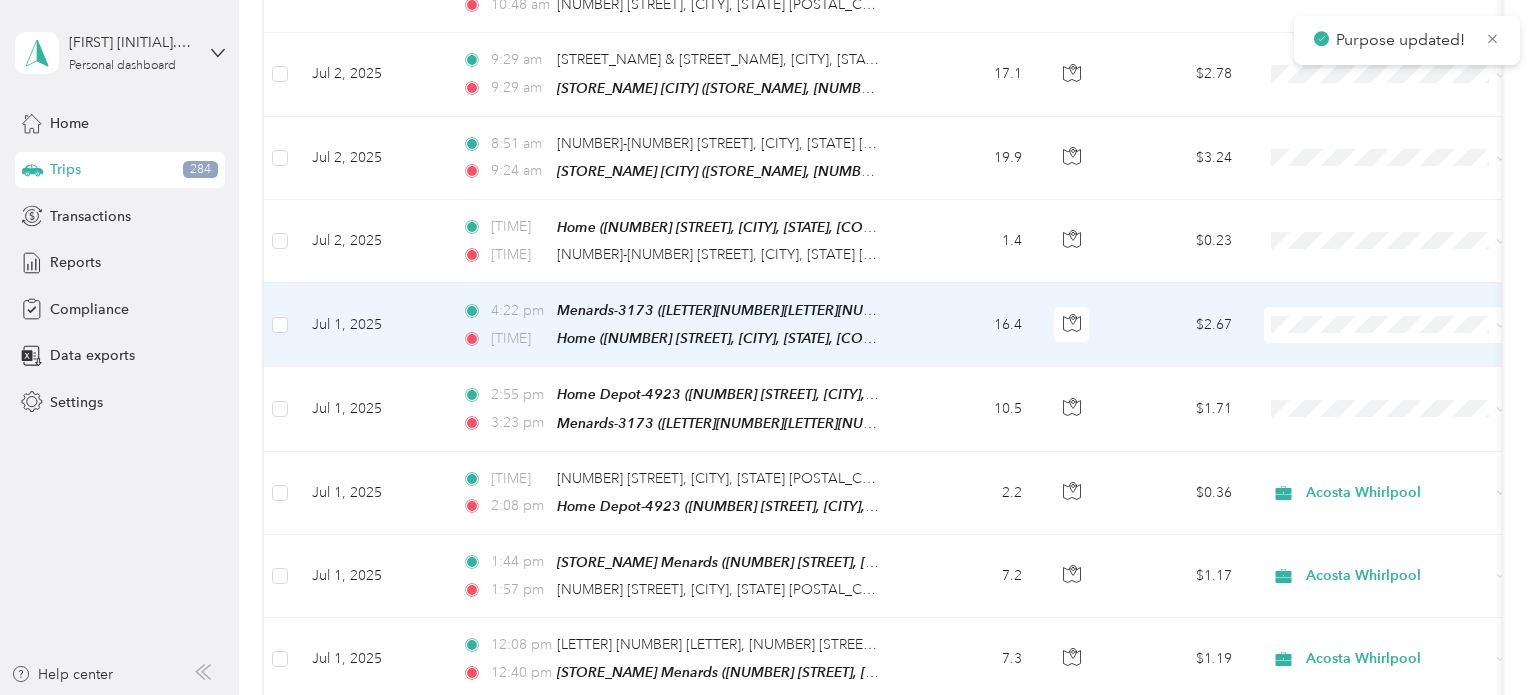 click at bounding box center (1388, 325) 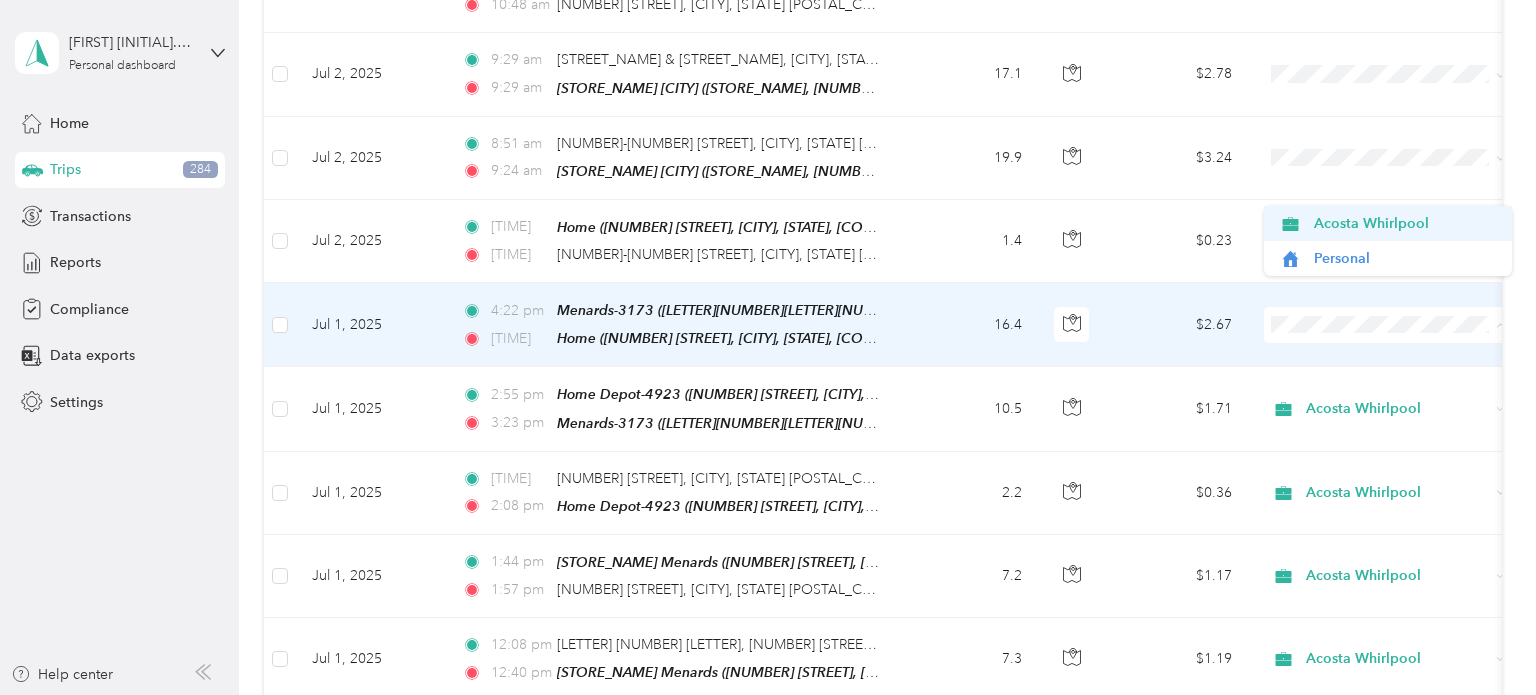 click on "Acosta Whirlpool" at bounding box center [1388, 223] 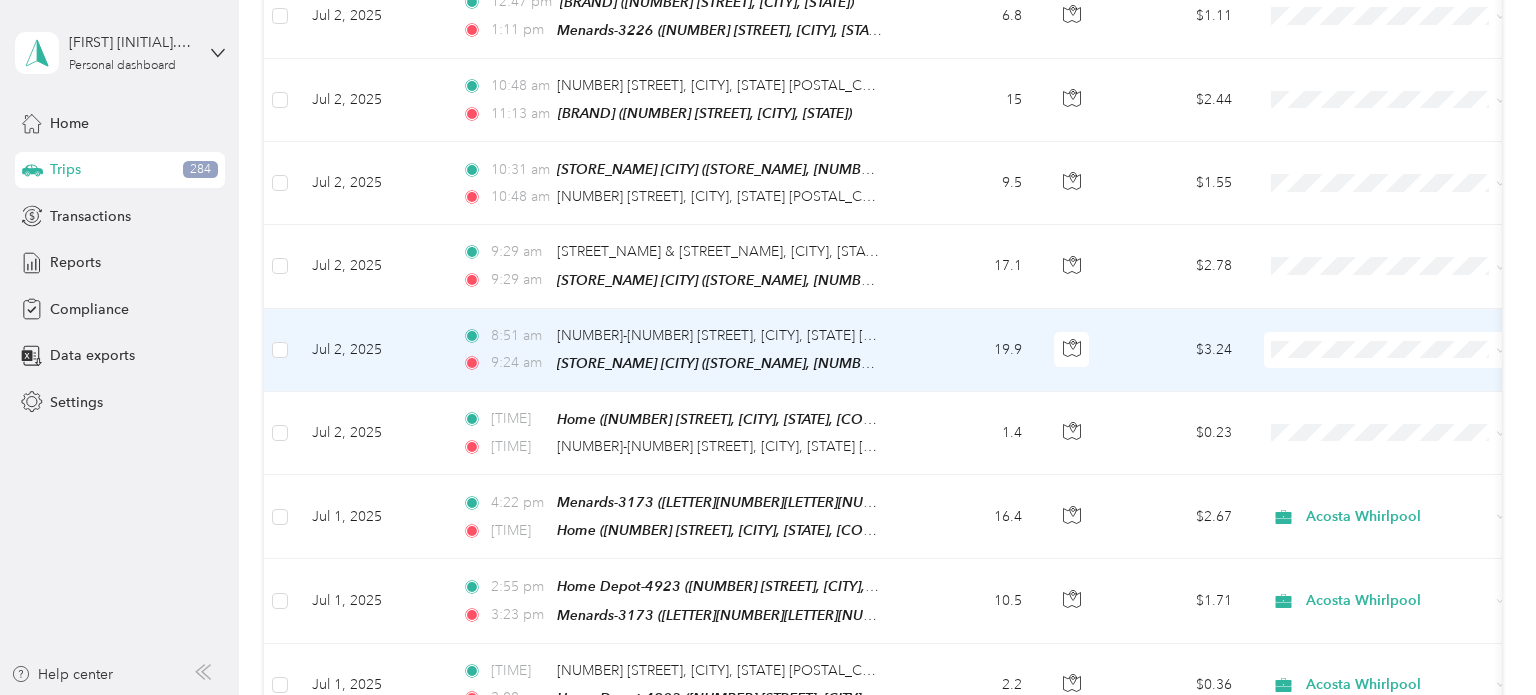 scroll, scrollTop: 9842, scrollLeft: 0, axis: vertical 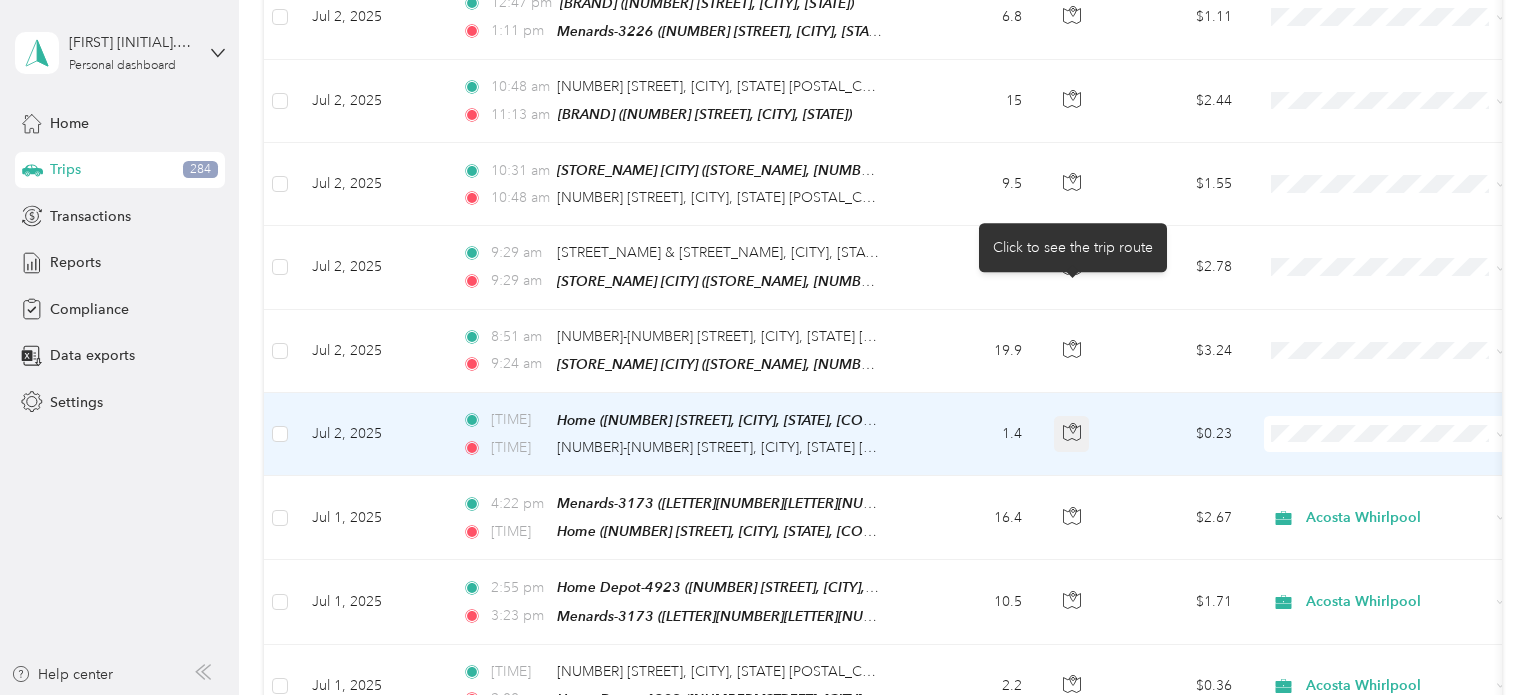 click 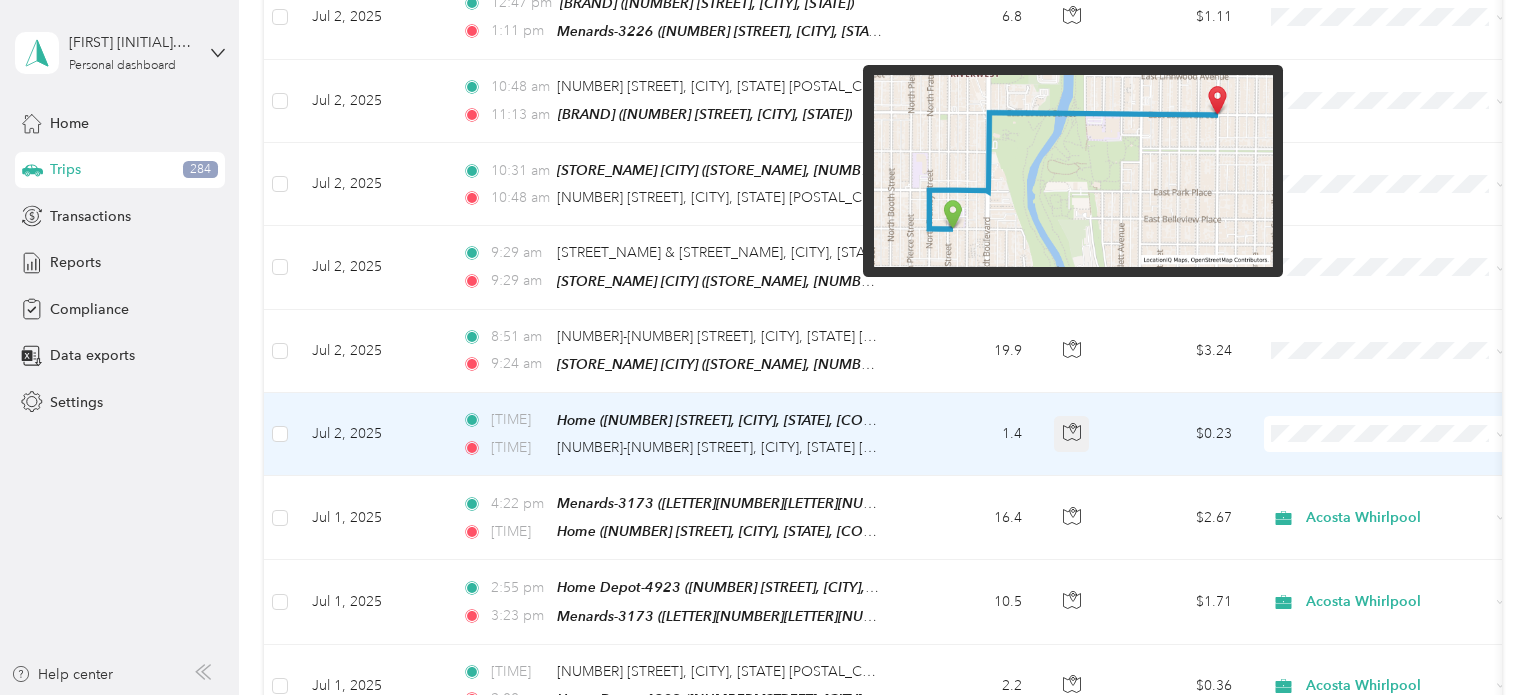 click 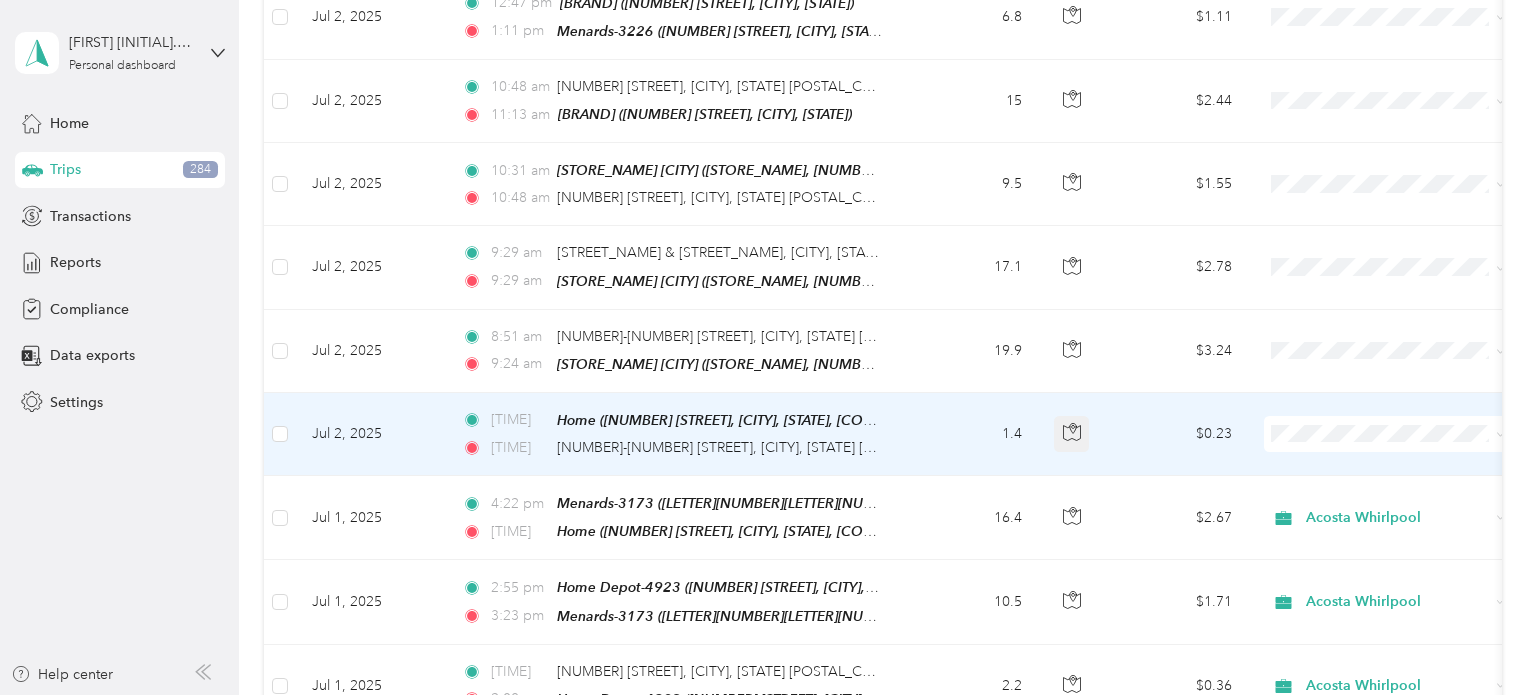 click 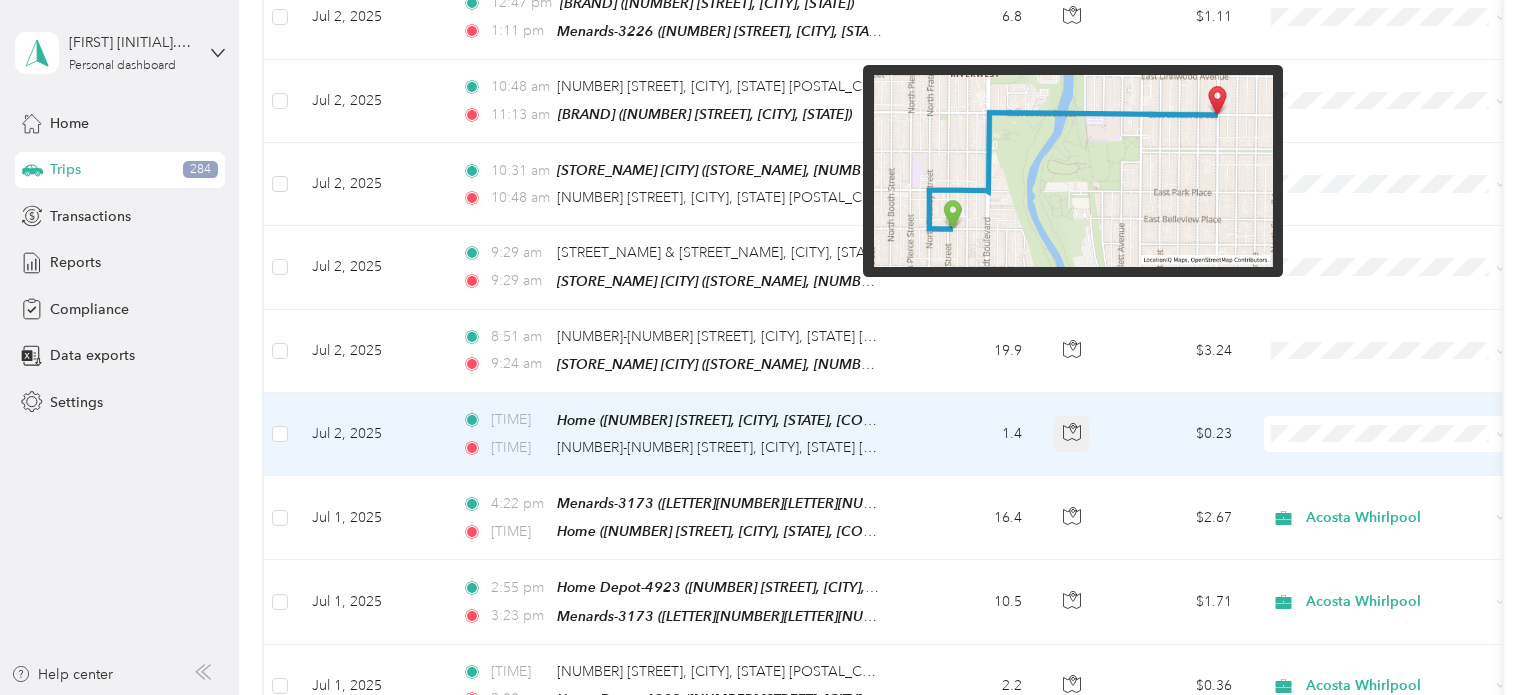 click 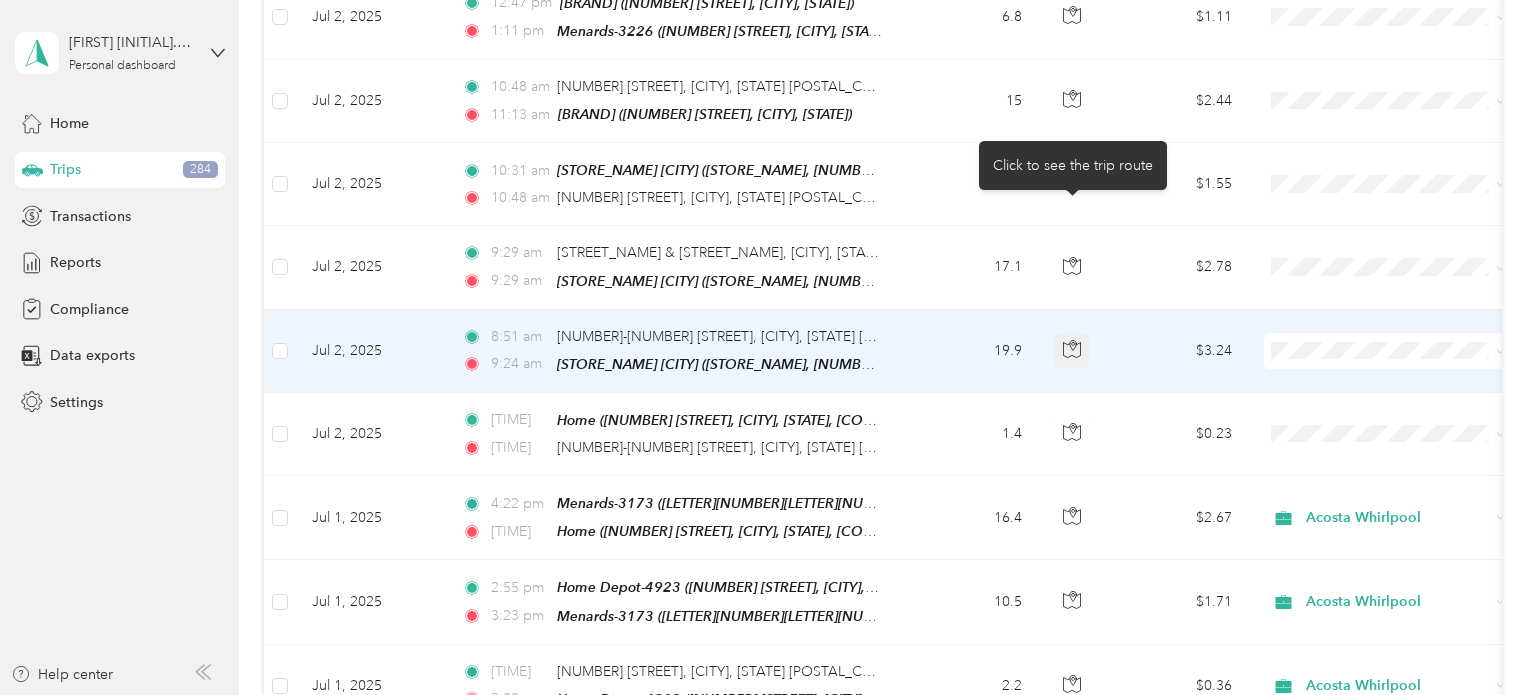 click 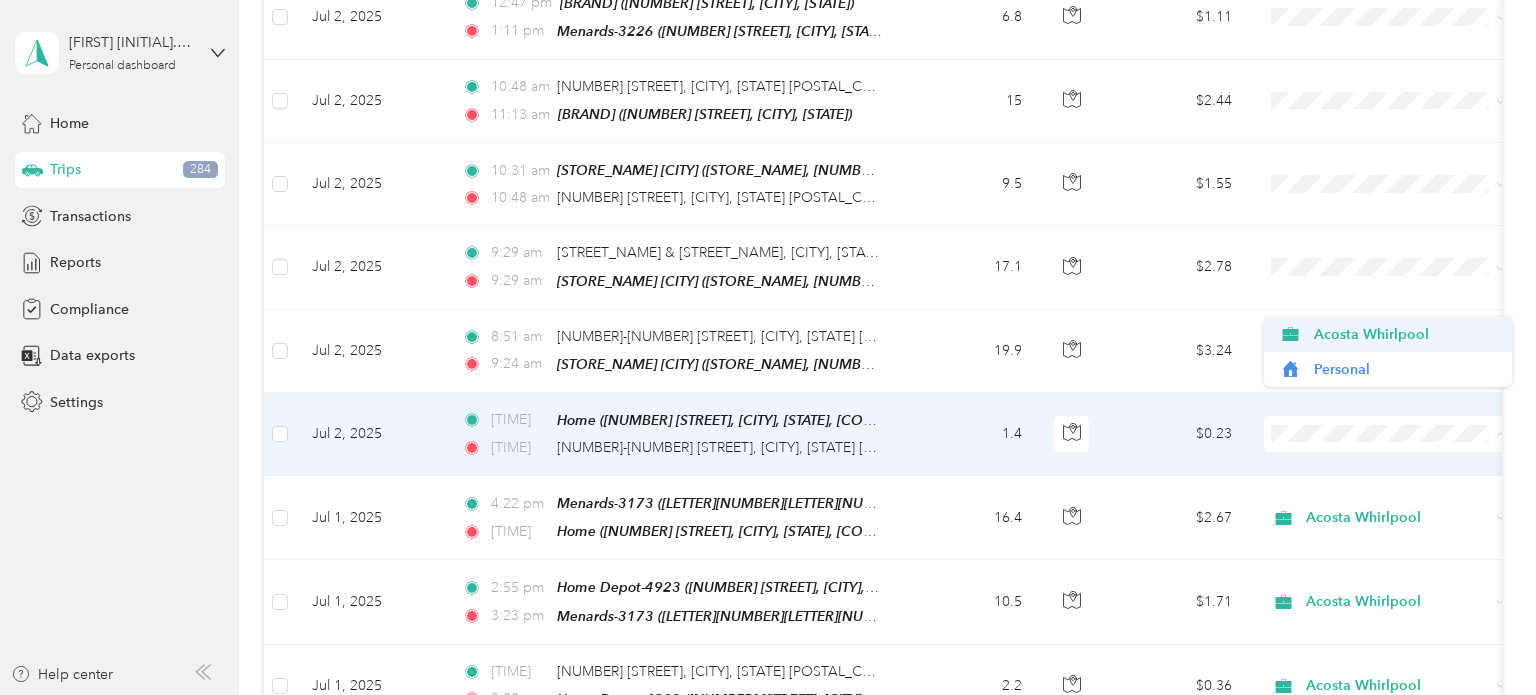 click on "Acosta Whirlpool" at bounding box center [1406, 334] 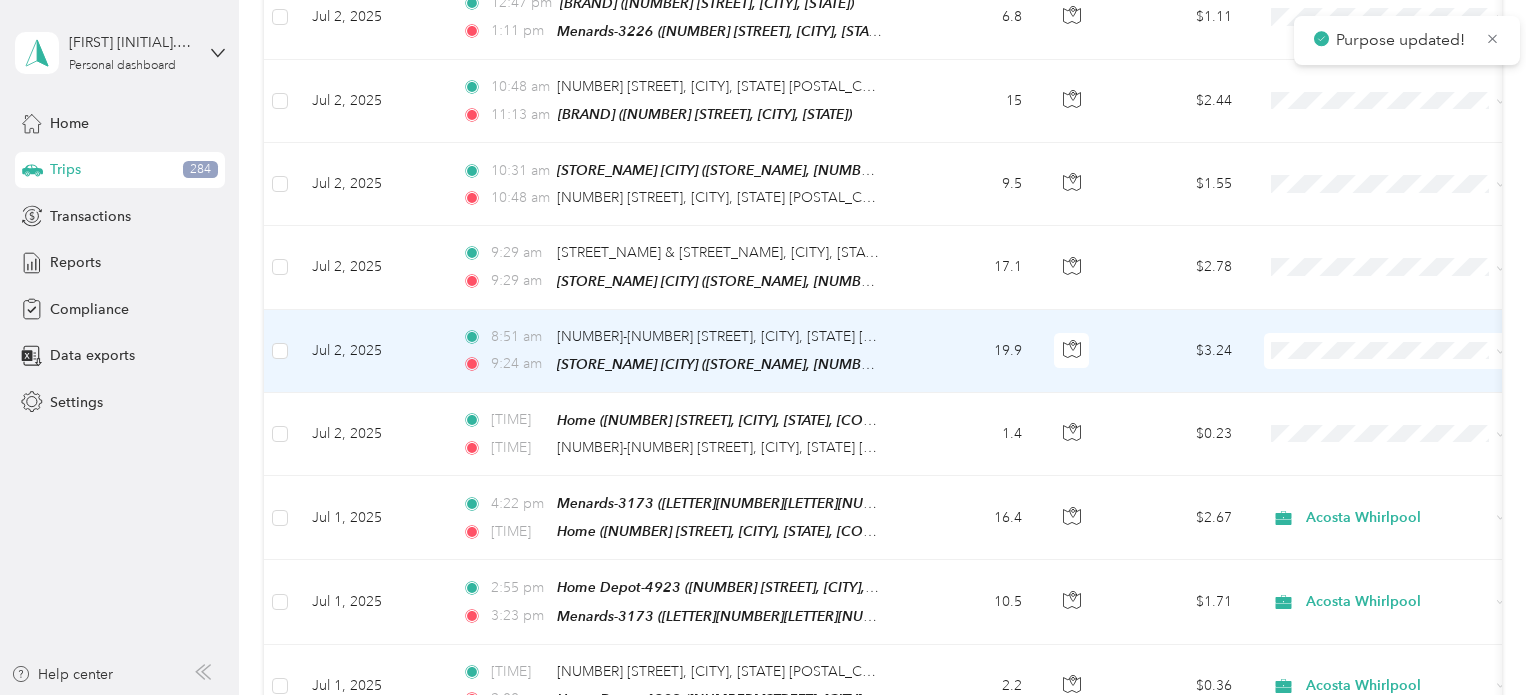 click at bounding box center [1388, 351] 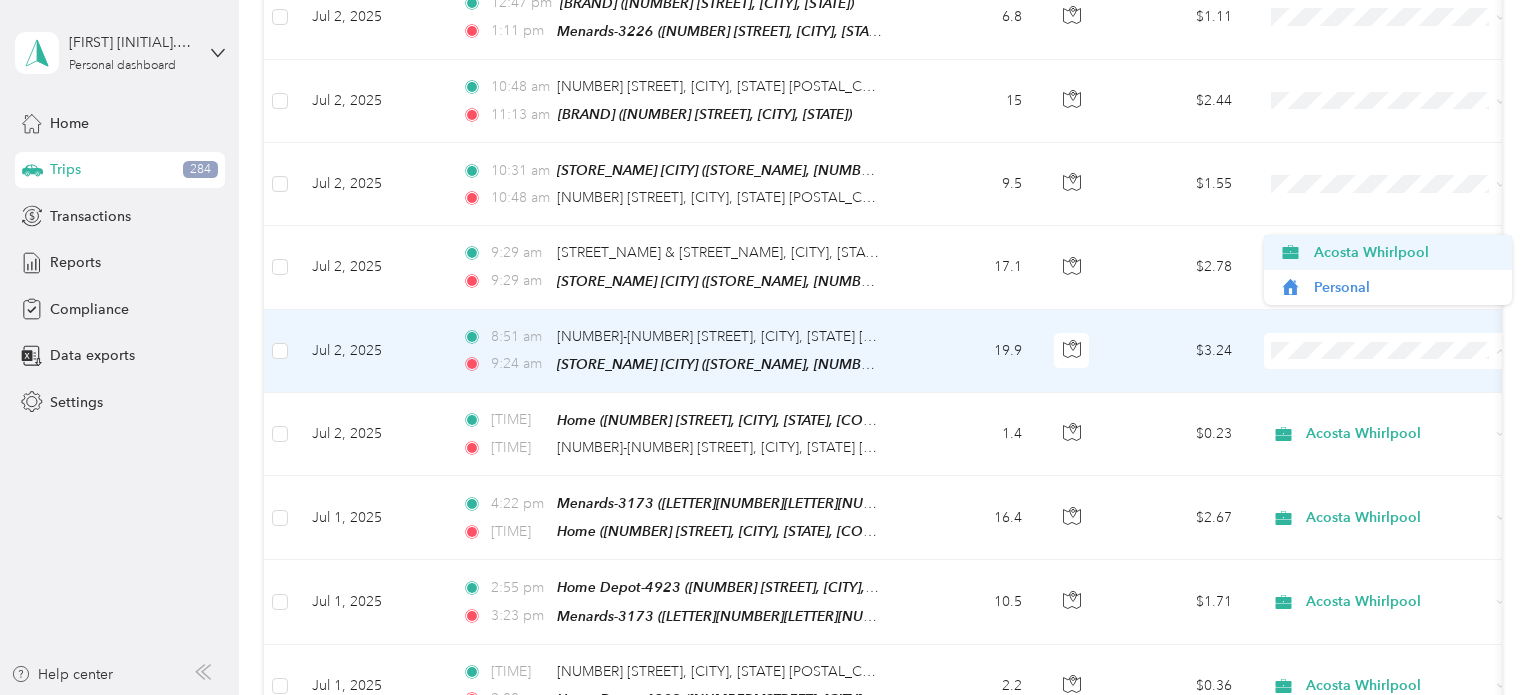 click on "Acosta Whirlpool" at bounding box center [1388, 252] 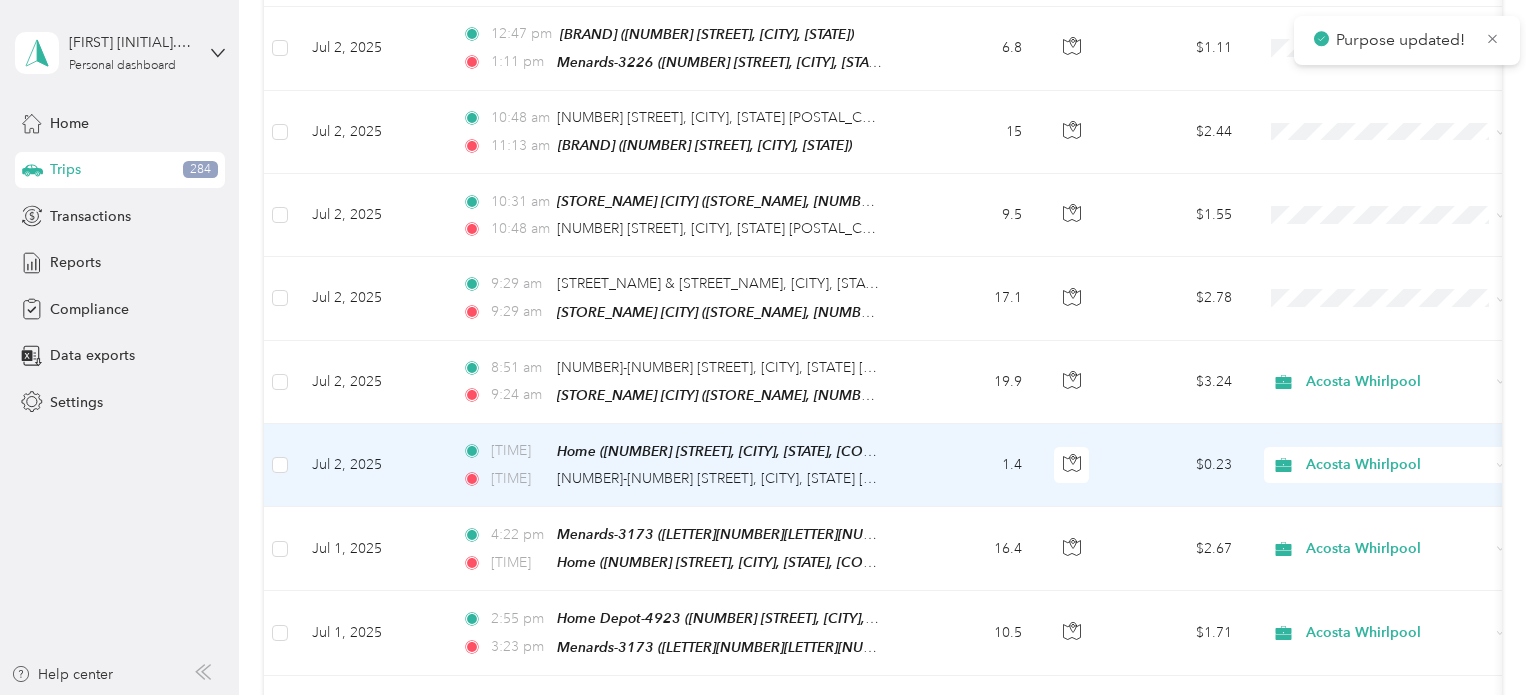 scroll, scrollTop: 9810, scrollLeft: 0, axis: vertical 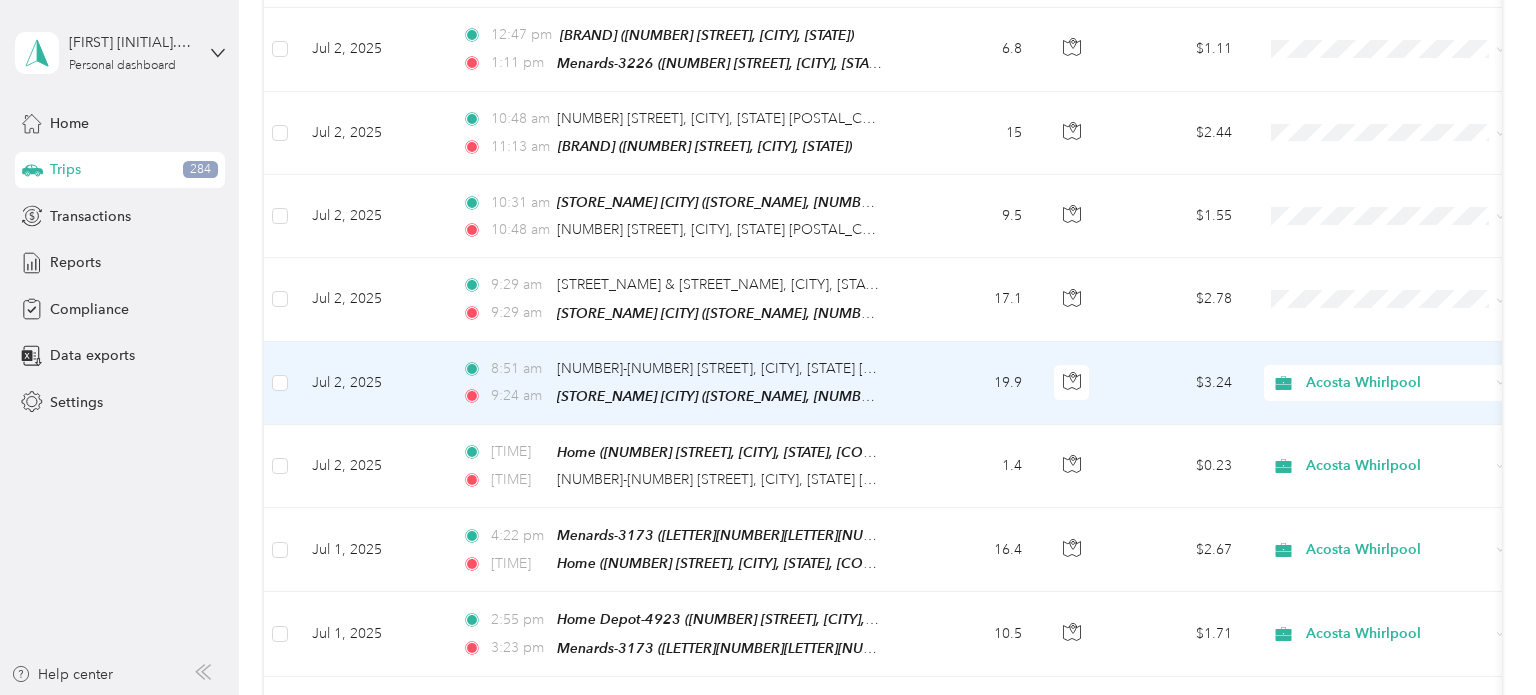 click on "Acosta Whirlpool" at bounding box center (1380, 383) 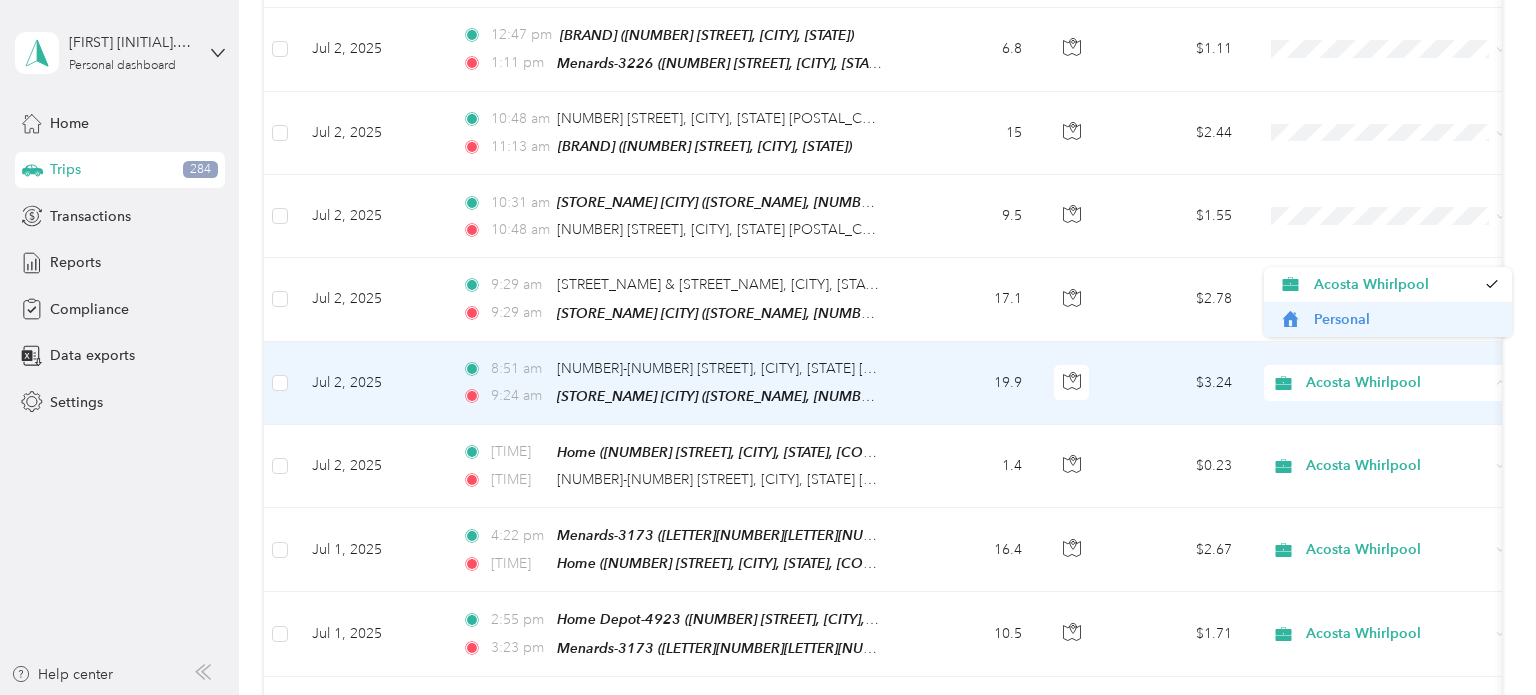 click on "Personal" at bounding box center (1388, 319) 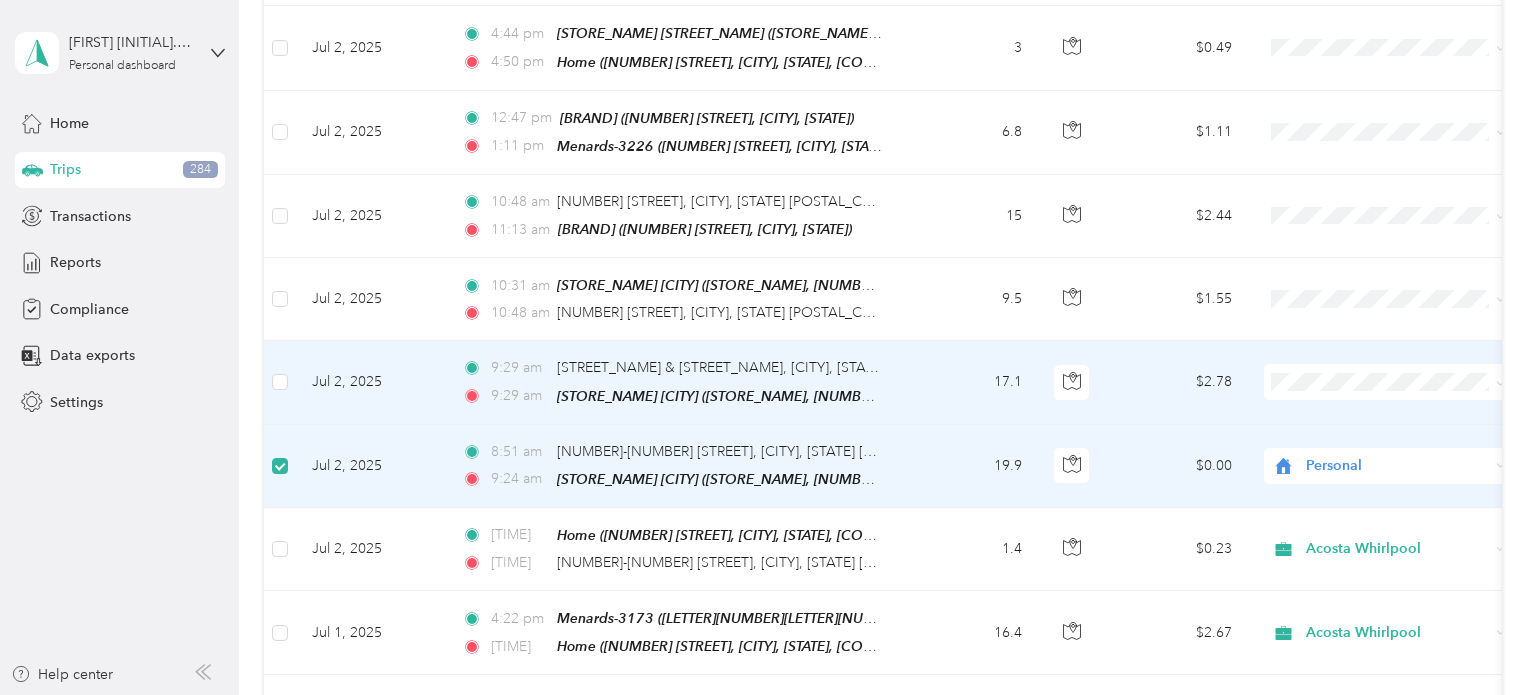 scroll, scrollTop: 9727, scrollLeft: 0, axis: vertical 